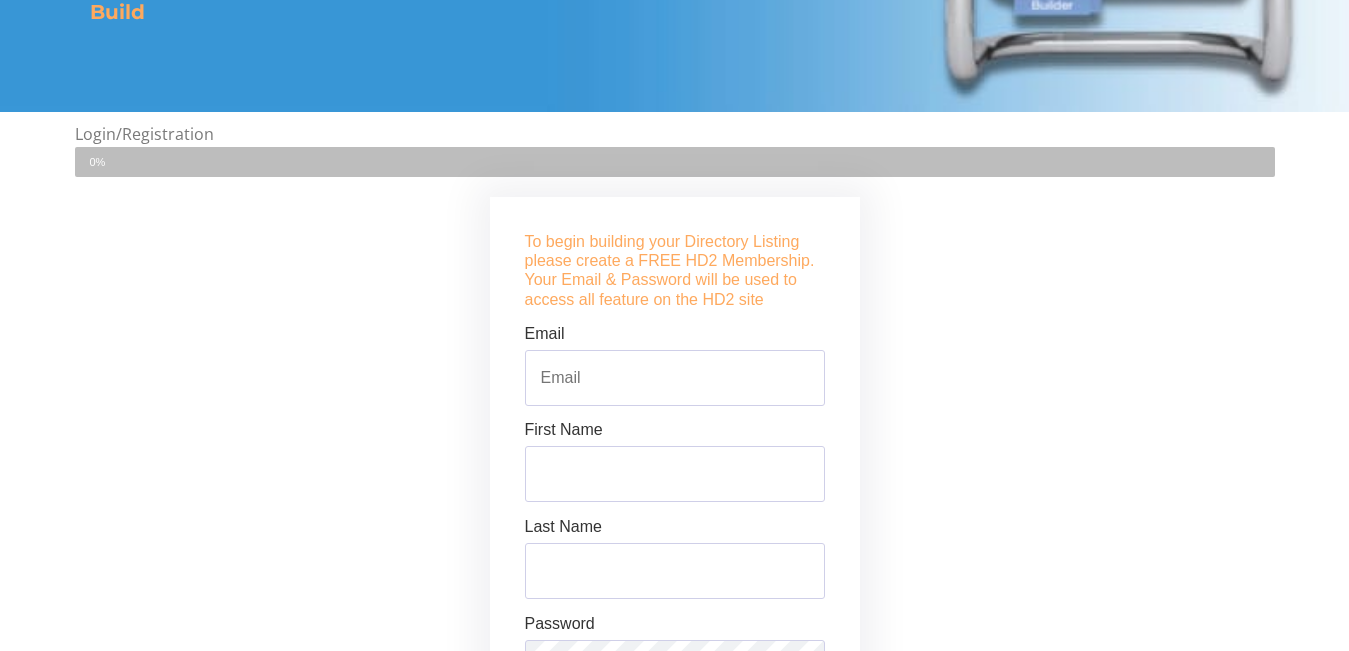 scroll, scrollTop: 495, scrollLeft: 0, axis: vertical 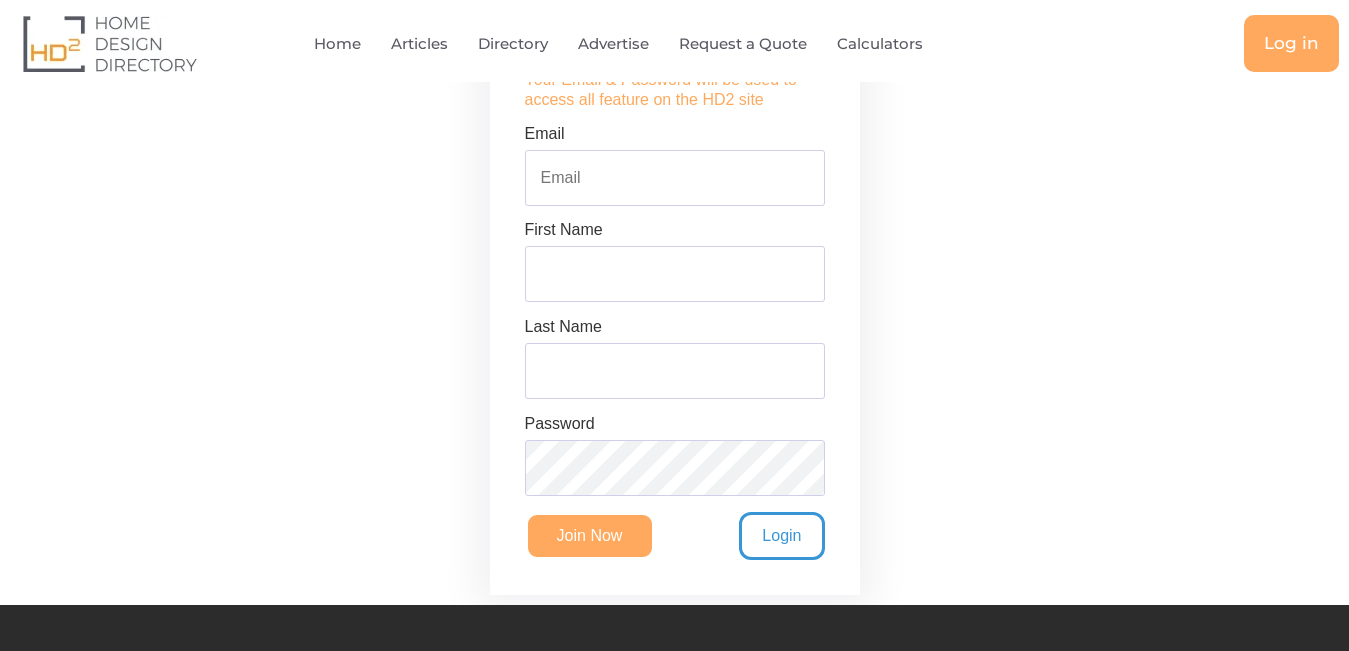 type on "[EMAIL_ADDRESS][DOMAIN_NAME]" 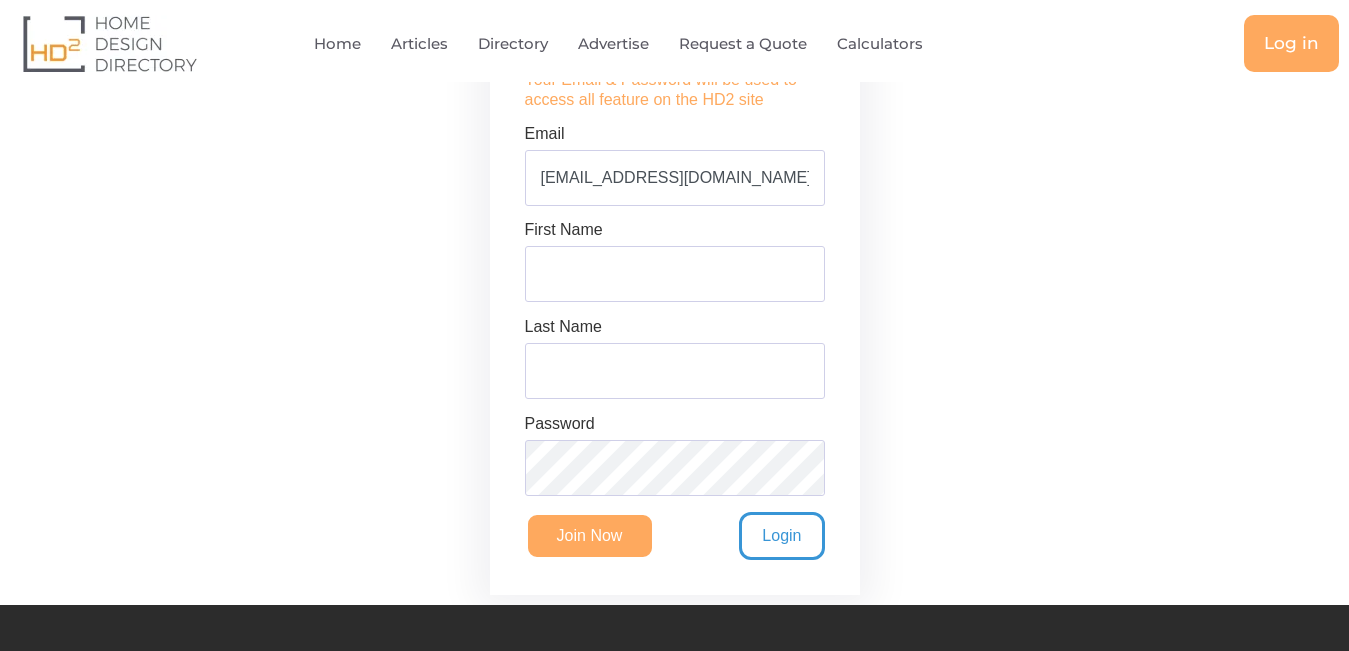 type on "[PERSON_NAME]" 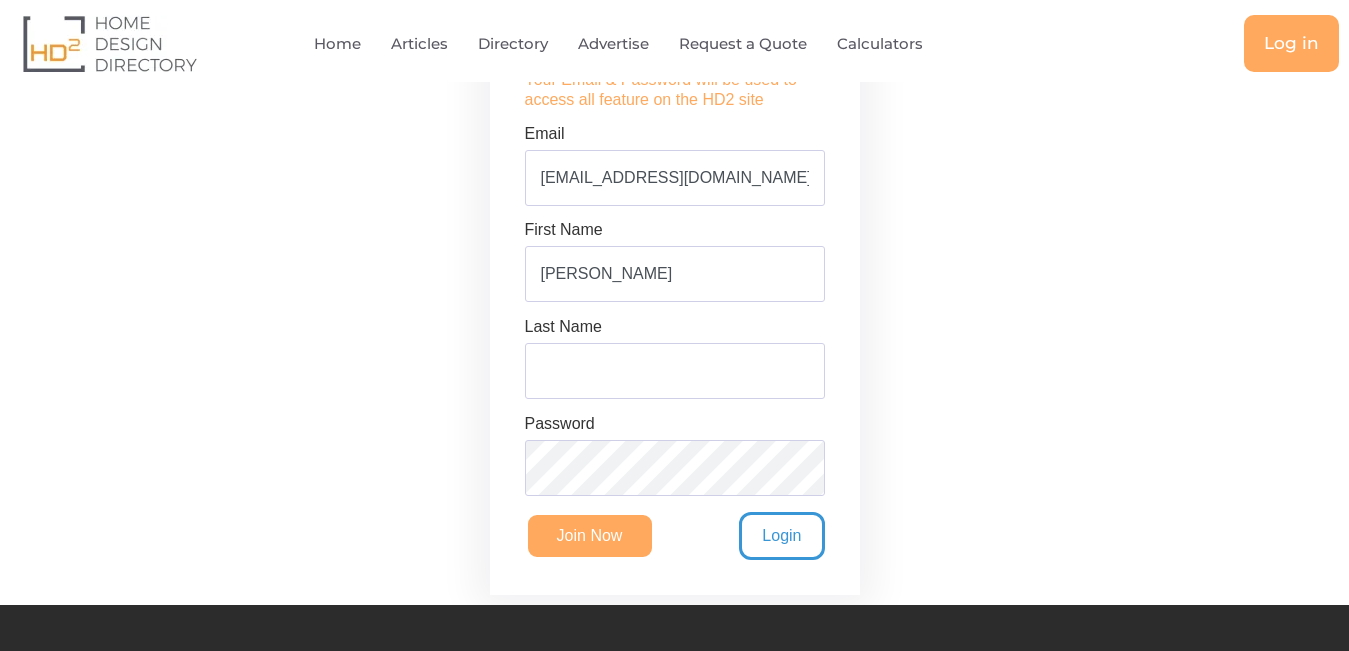 type on "Electrical" 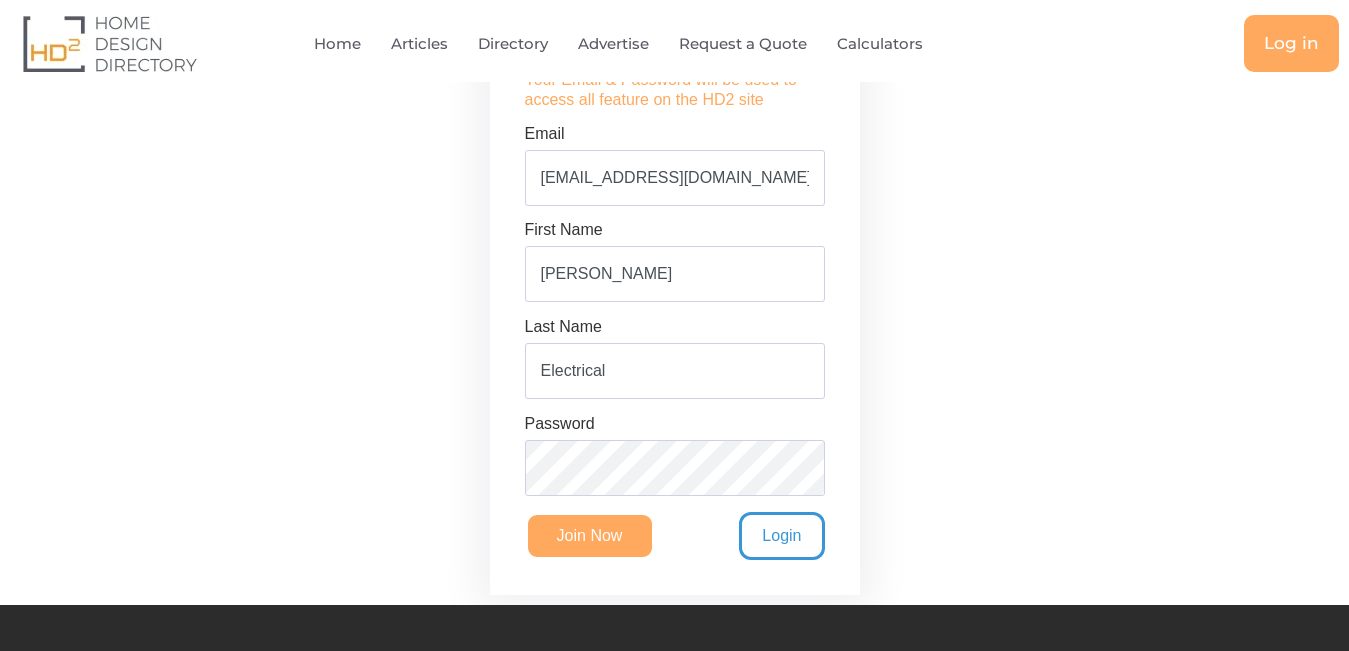 click on "Welcome Back ! Login to Build your Driectory Listing or Join Now for your Free HD2 Membership
Username or Email Address
Password
Remember Me Forgot Password?
Log In
Join Now
To begin building your Directory Listing please create a FREE HD2  Membership. Your Email & Password will be used to access all feature on the HD2 site
Email [EMAIL_ADDRESS][DOMAIN_NAME]
First Name [PERSON_NAME]
Last Name Electrical
Password
Join Now
Login
Username or Email Address
Reset Password
Sign In" at bounding box center [675, 296] 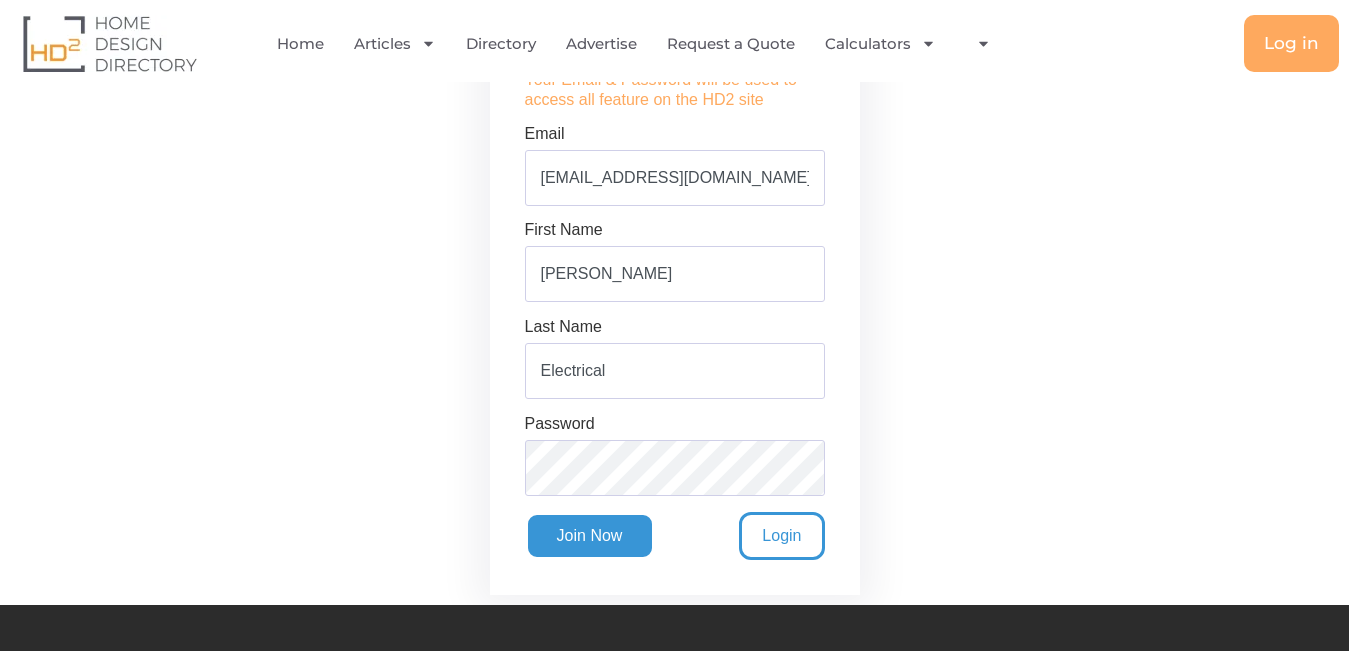 click on "Join Now" at bounding box center (590, 536) 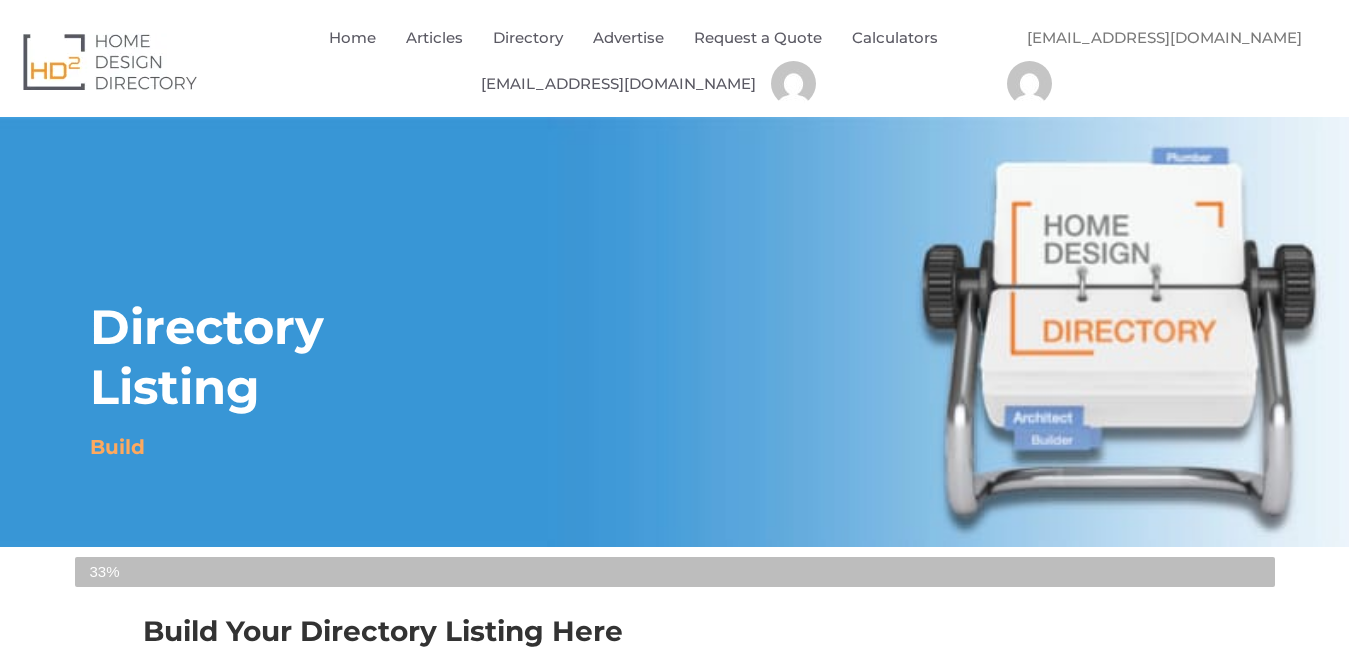 select 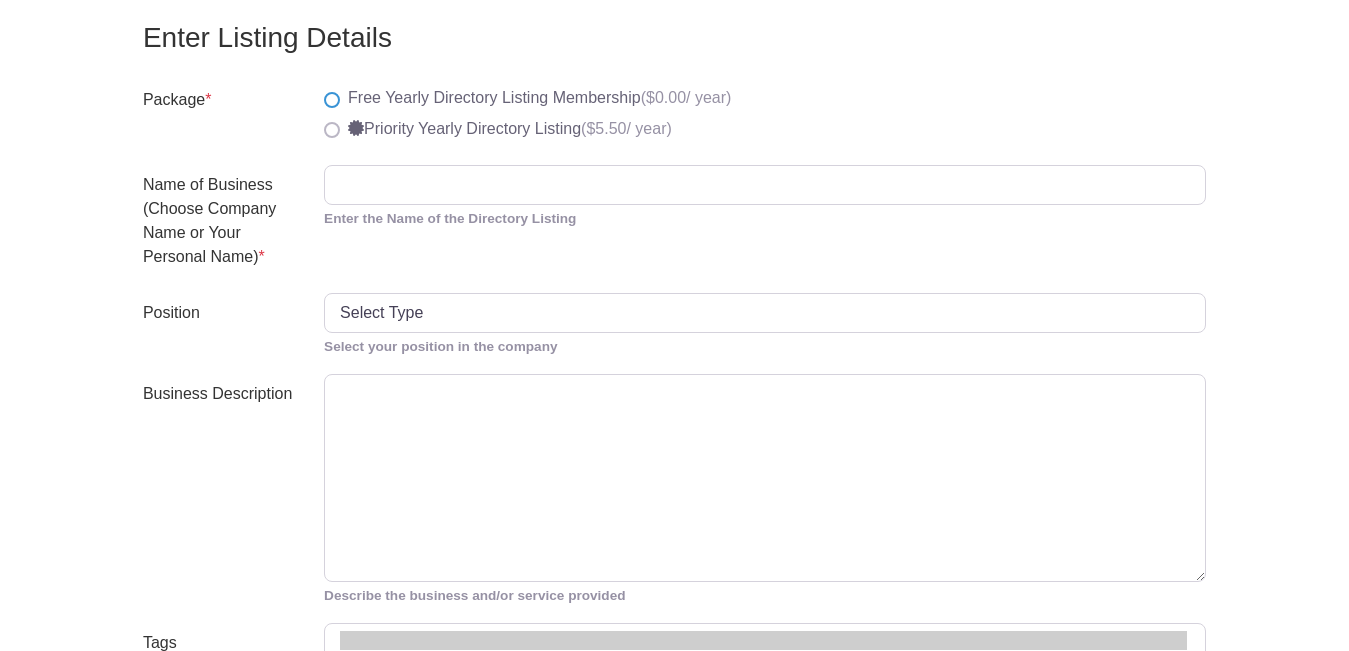 select 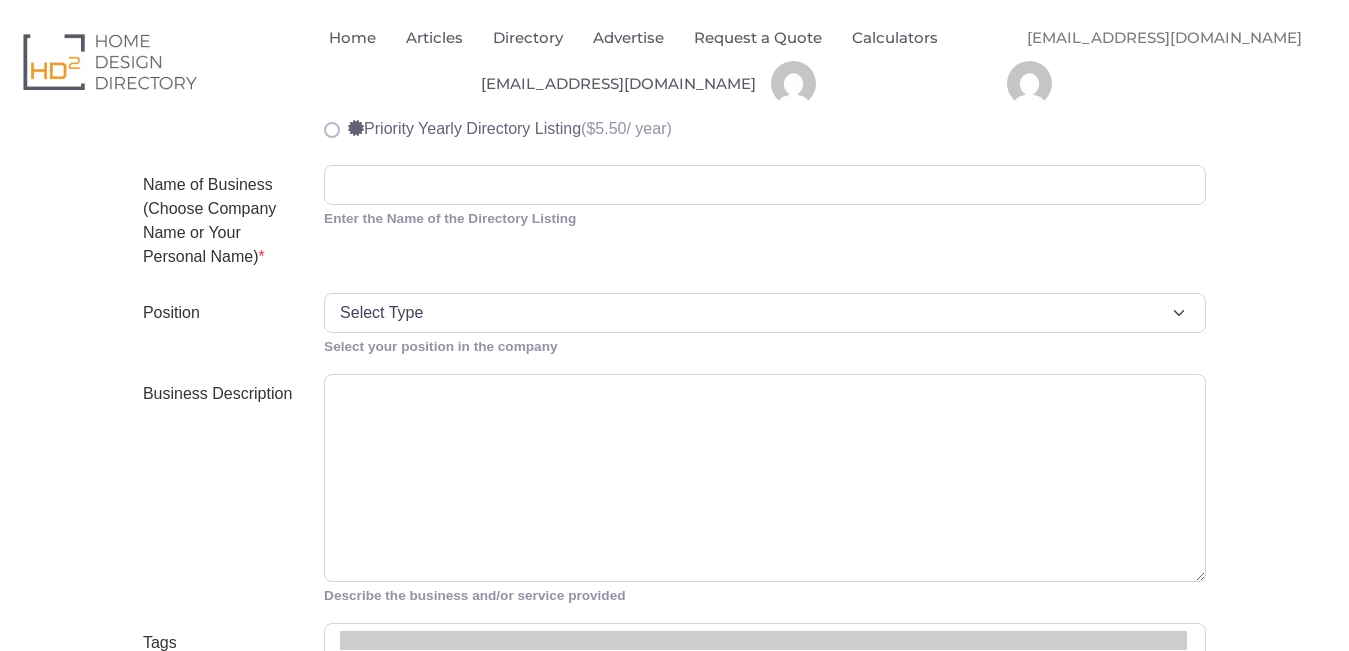 scroll, scrollTop: 1000, scrollLeft: 0, axis: vertical 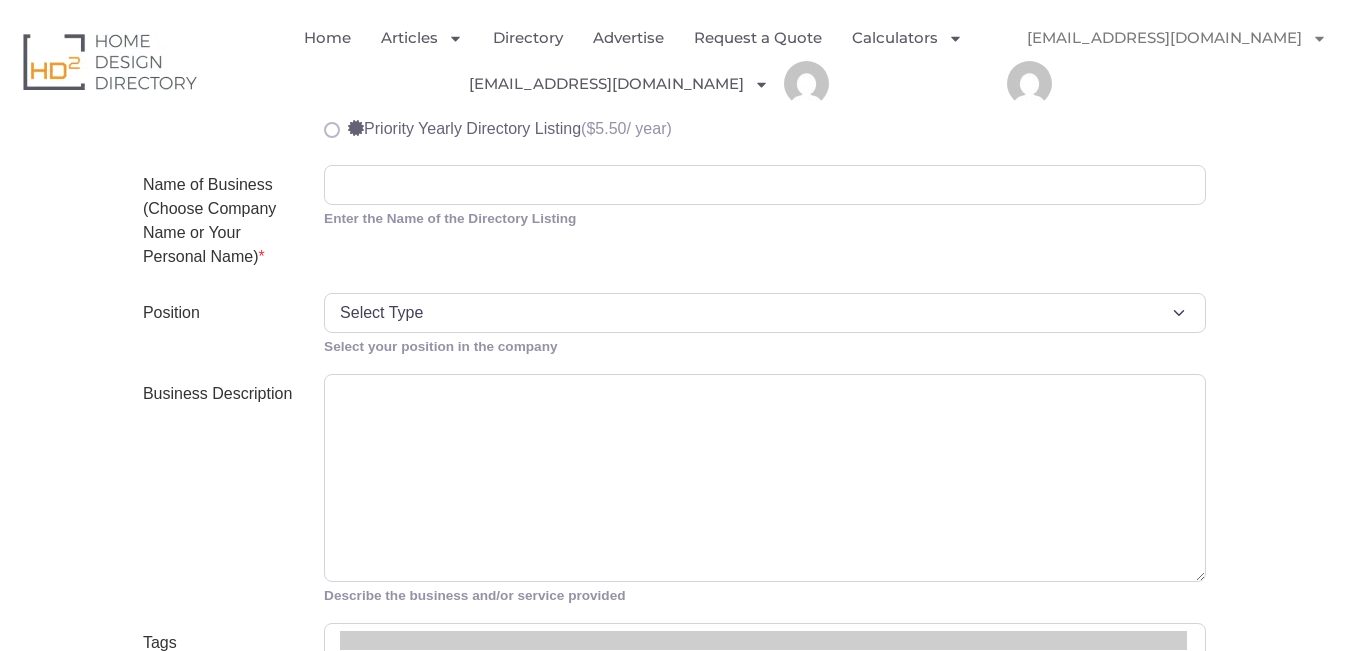 click on "Position" at bounding box center [221, 325] 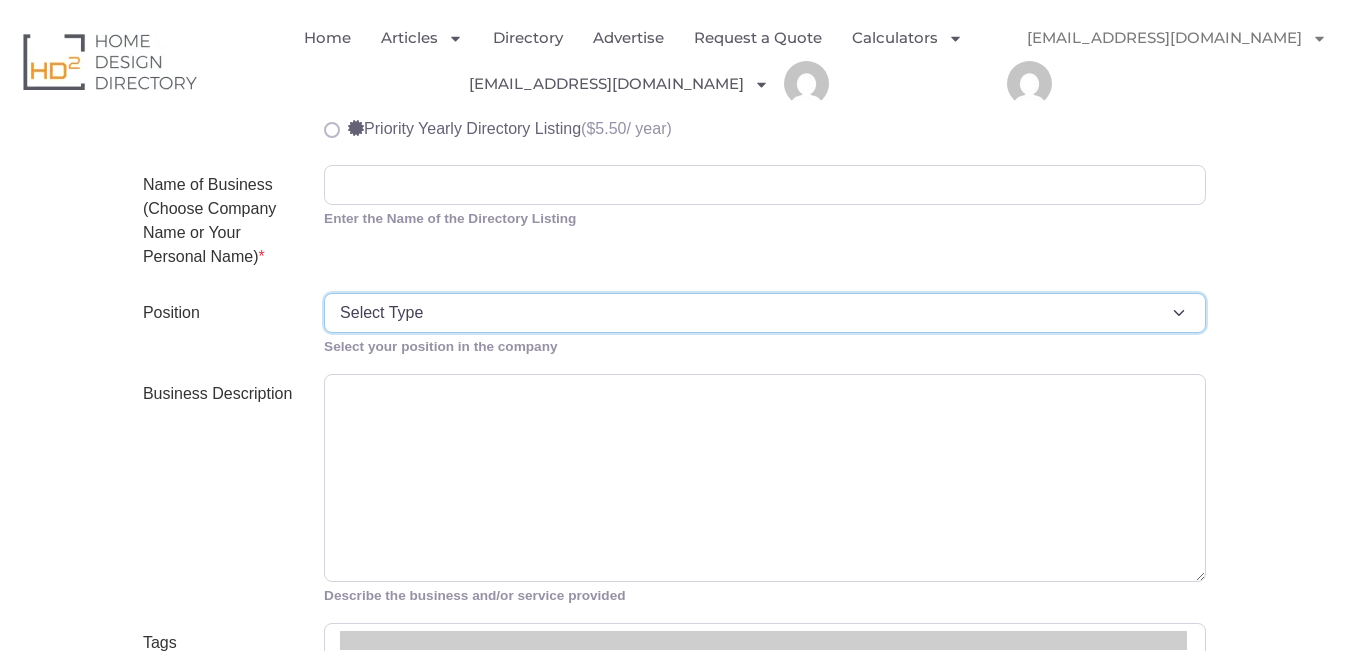 click on "Select Type Accountant Accounting Accounts Manager Apprentice Assistant Auctioneer Commercial Sales Consultant Contractor Conveyancer Director Employee Financial Controller Industrial Sales Lawyer Lead Designer Leasing Manager Management Marketing Owner Photographer Property Manager Sales Sales Assistant Secretary" at bounding box center (765, 313) 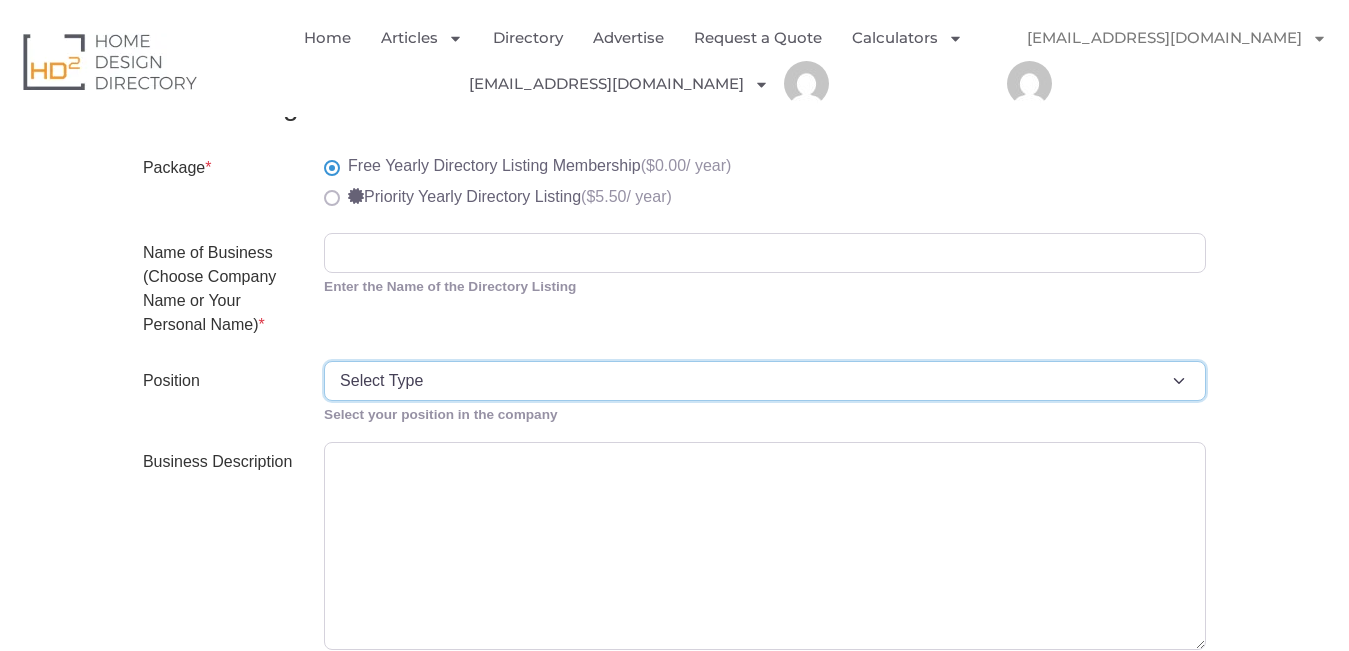 scroll, scrollTop: 900, scrollLeft: 0, axis: vertical 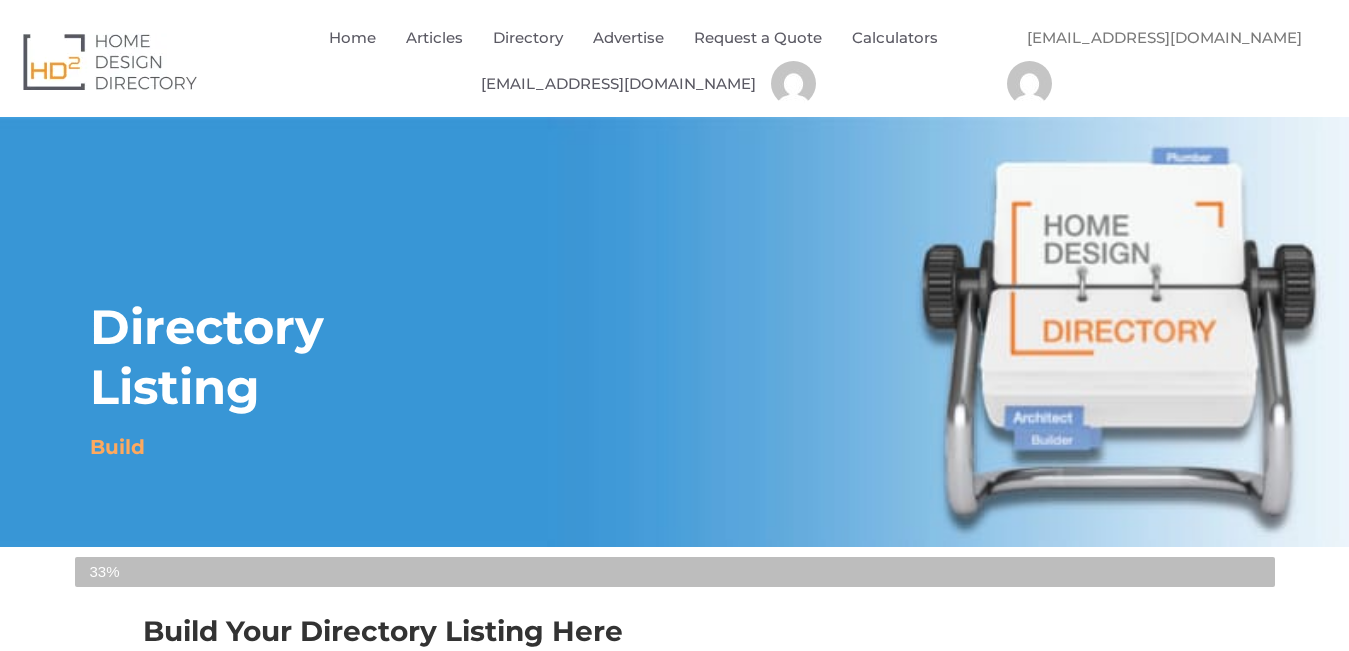 select 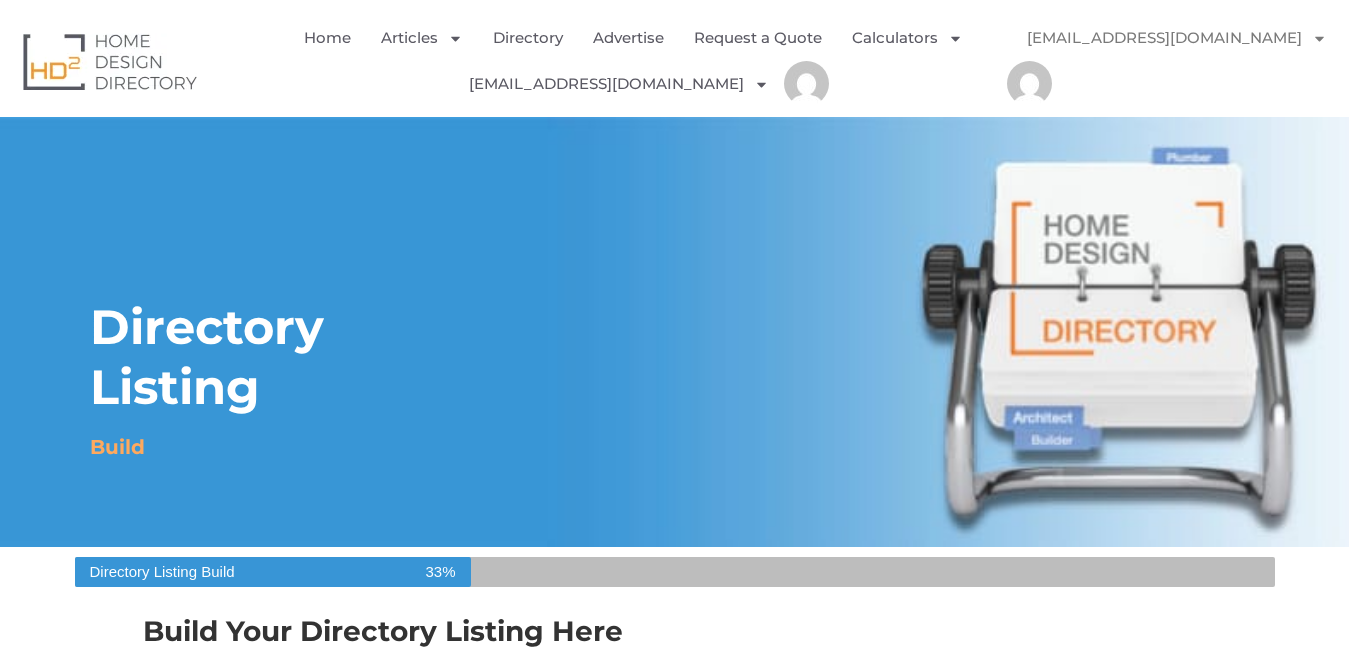 click on "Directory Listing
Build" at bounding box center (674, 332) 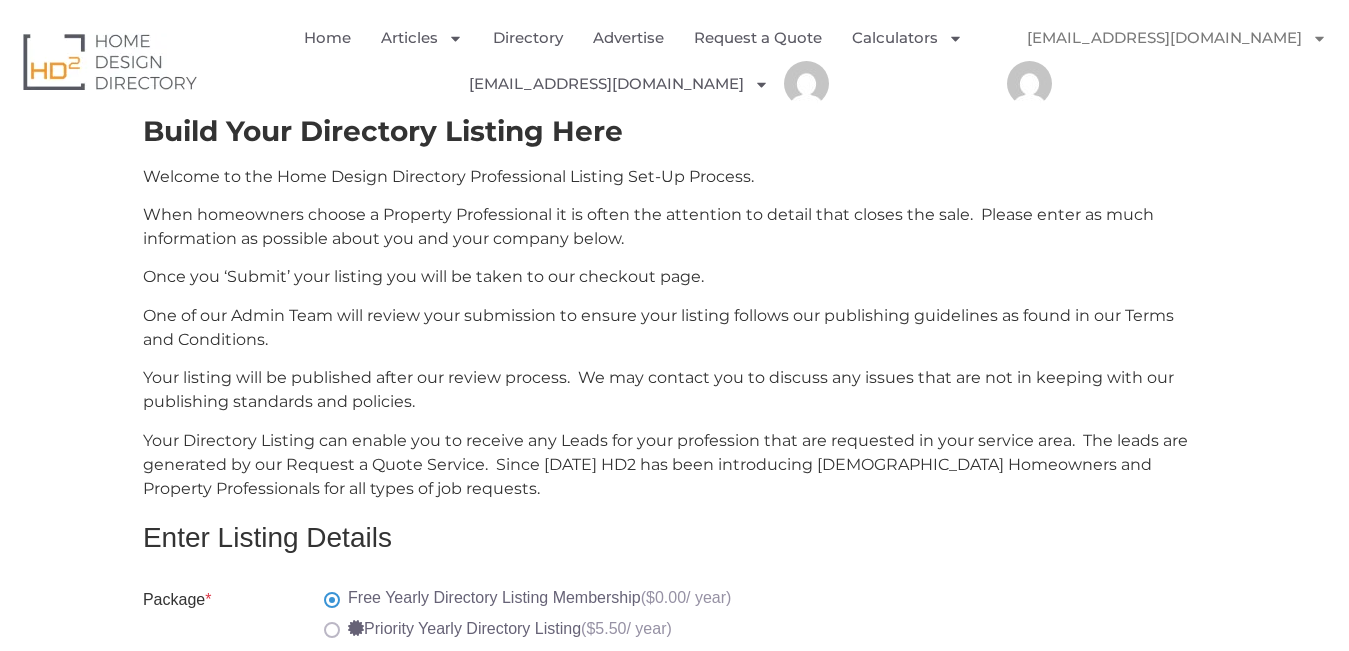 type on "[URL][DOMAIN_NAME]" 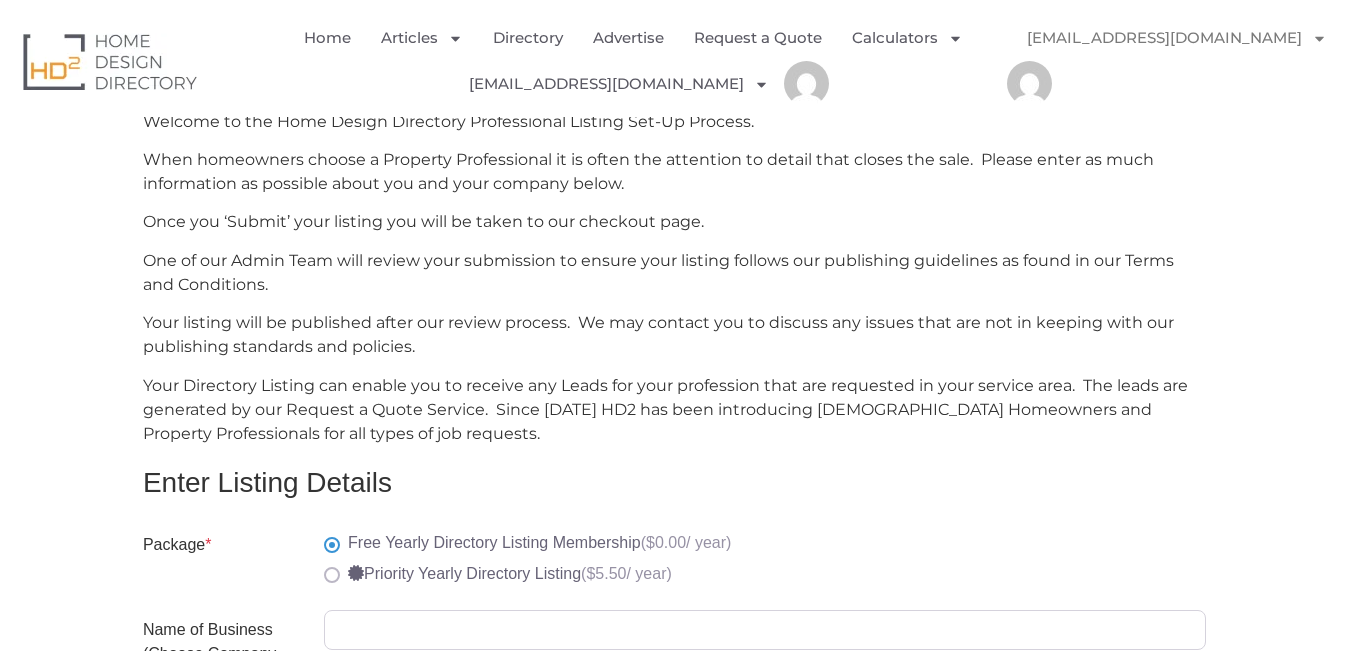type on "https://www.instagram.com/gillenelectrical/" 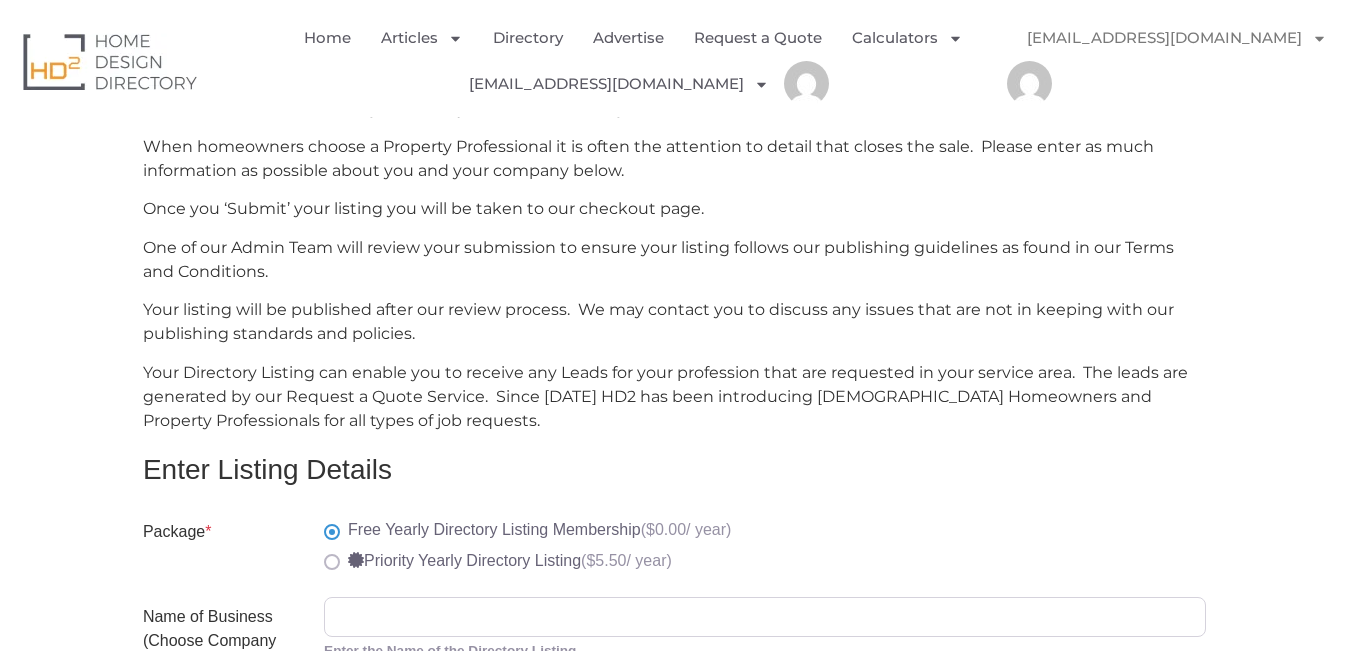 type on "Owner" 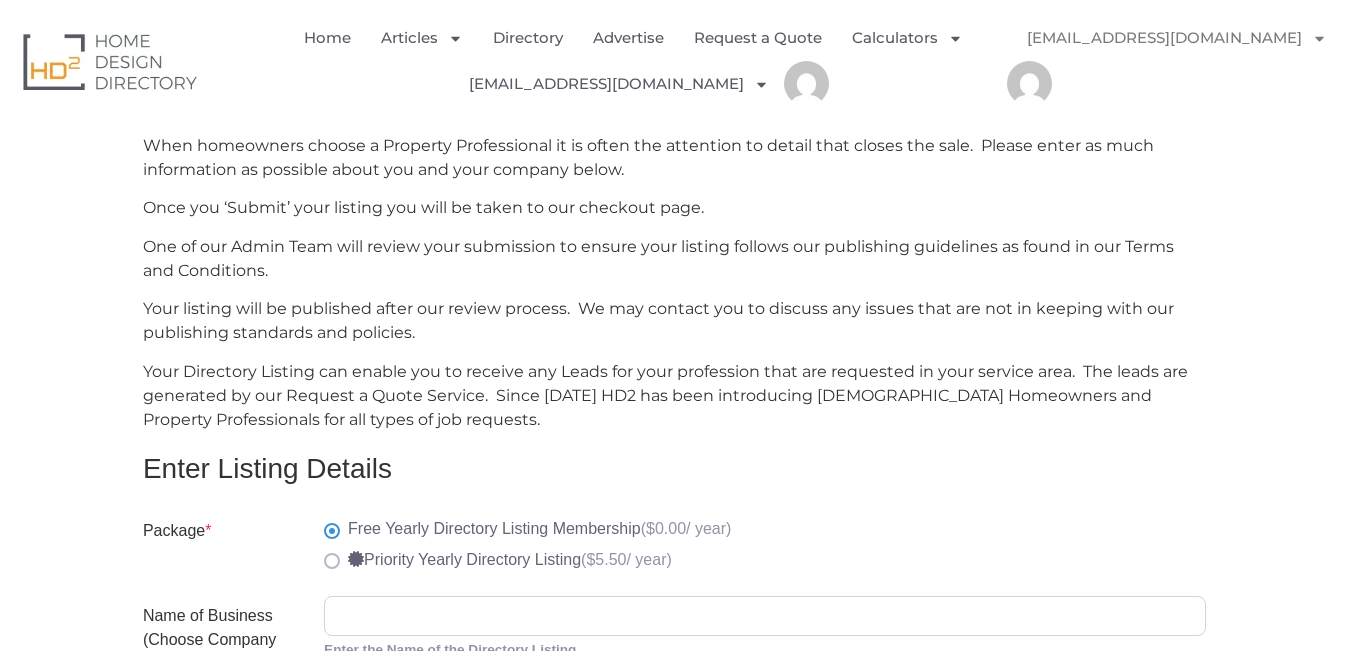 type on "0391236456" 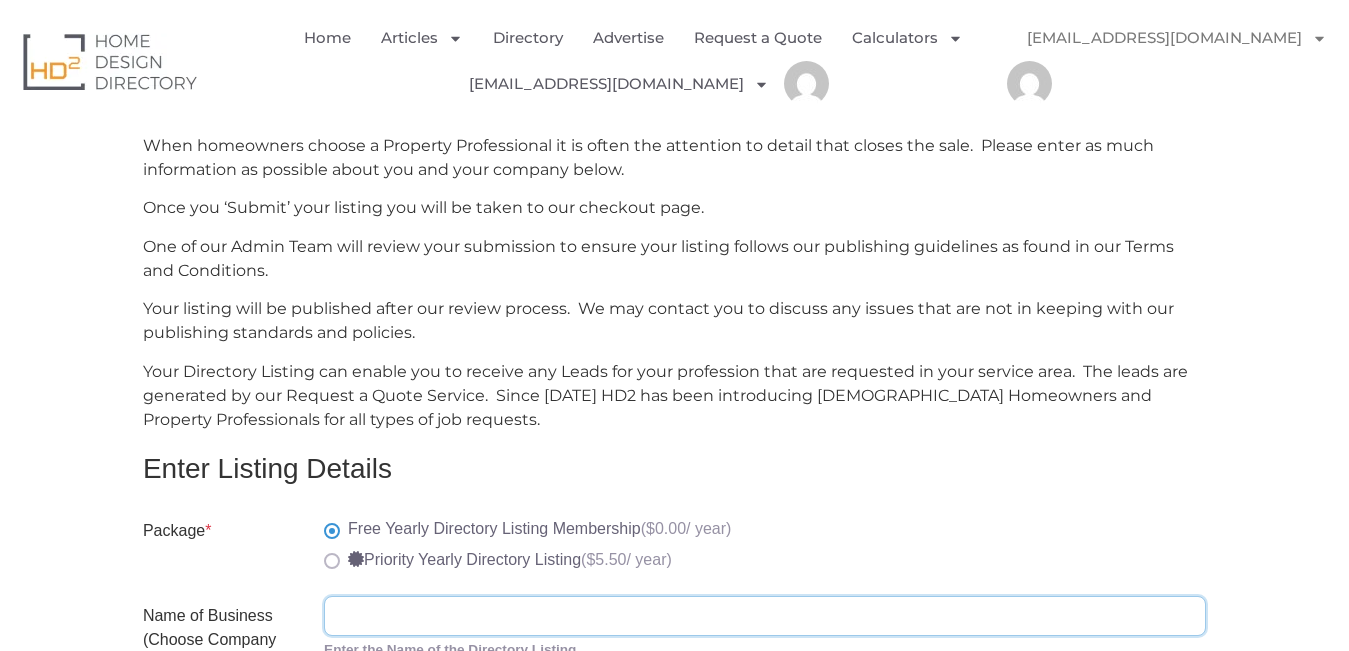 type on "Gillen Electrical" 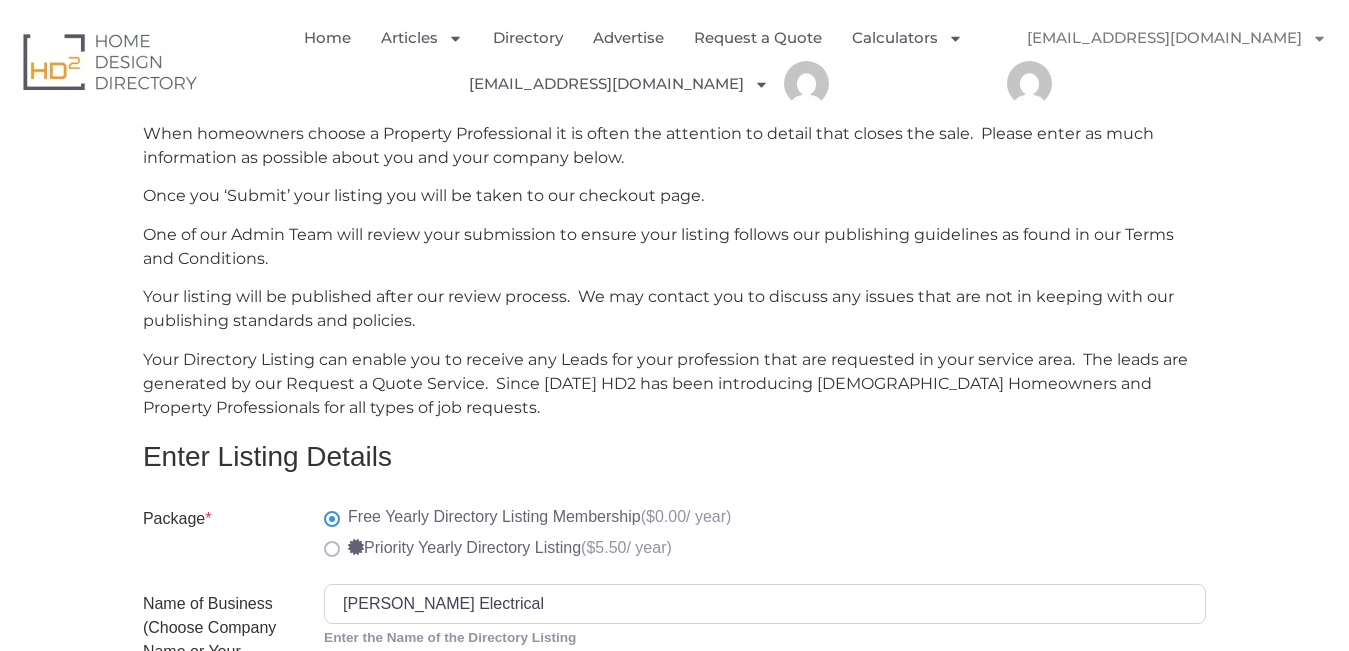 type on "https://gillenelectrical.com/" 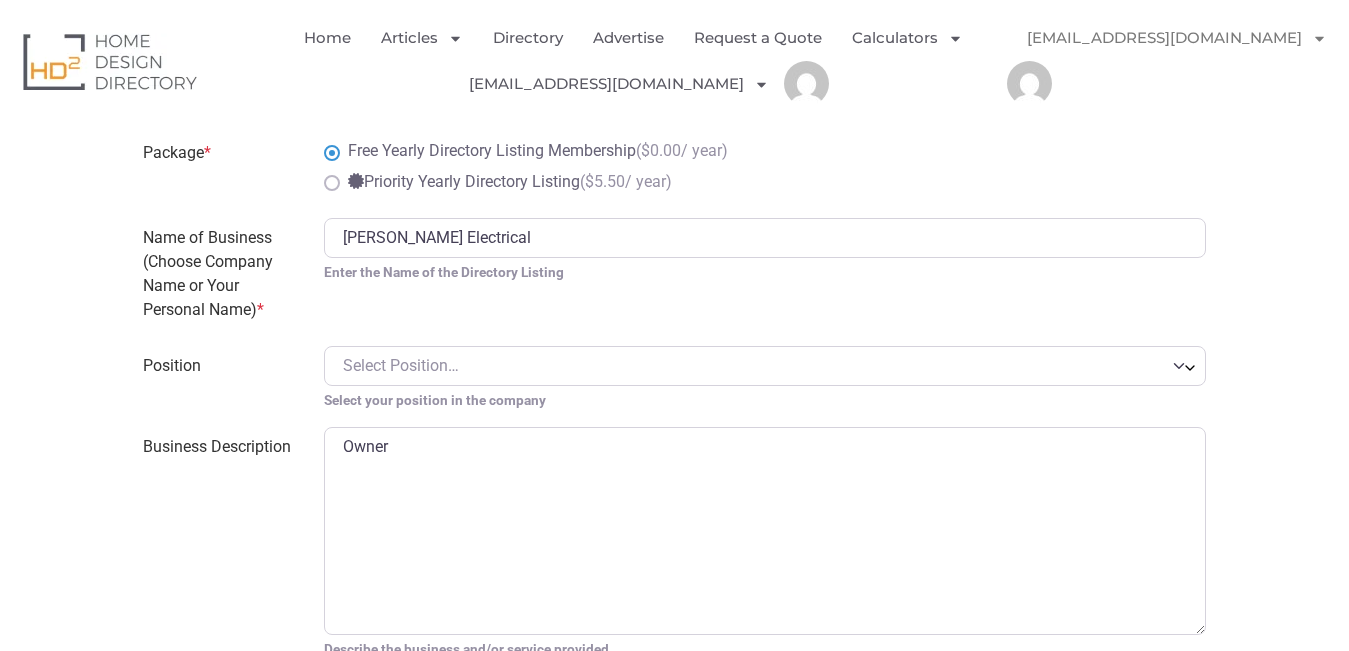type on "3786" 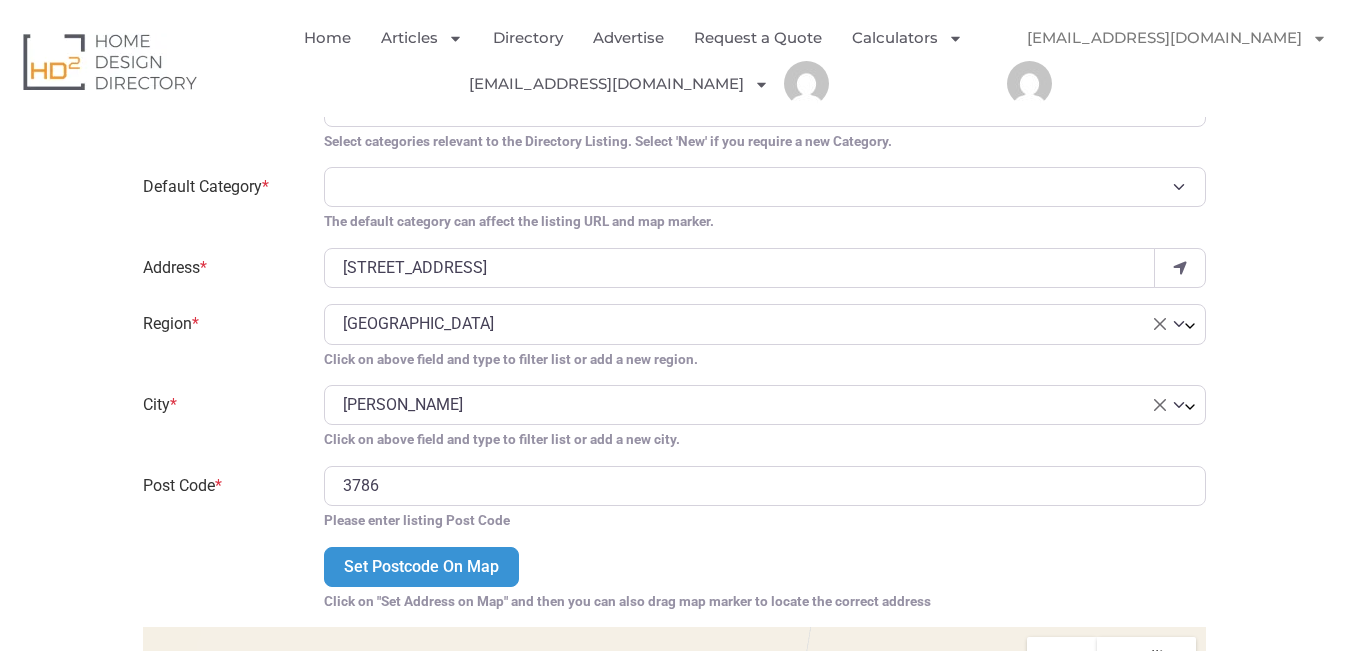click on "City  *" at bounding box center (221, 417) 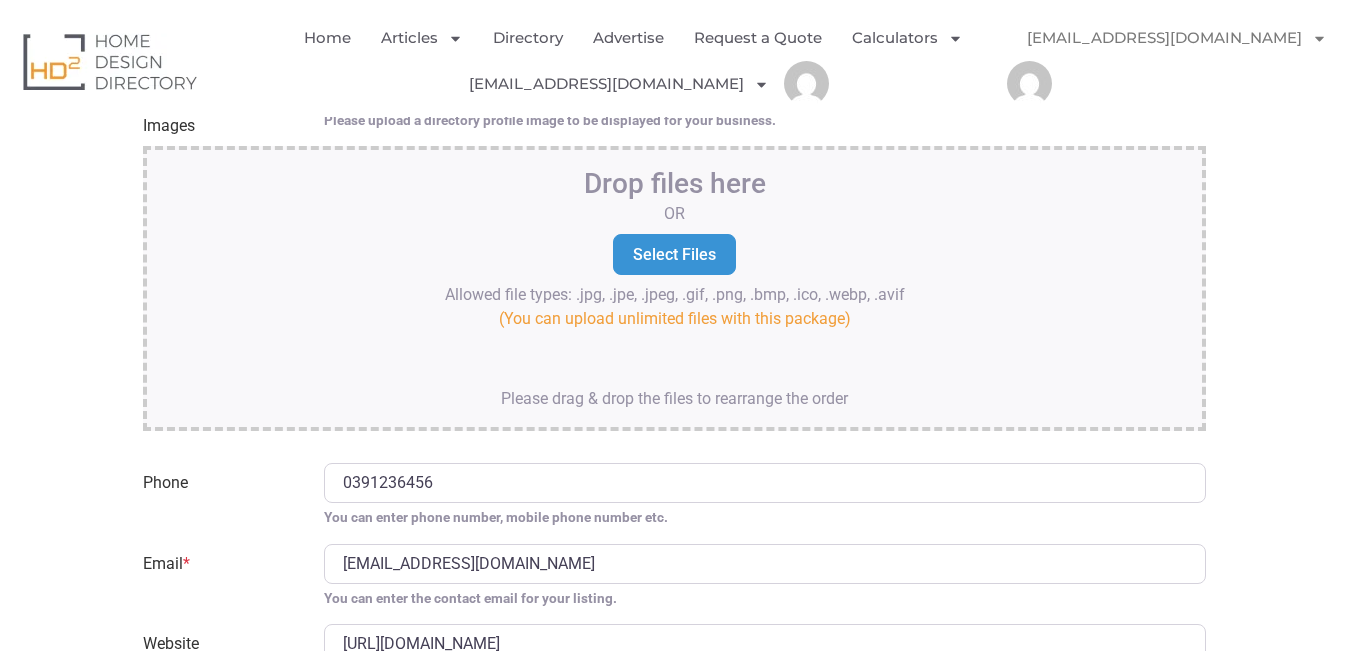 scroll, scrollTop: 3217, scrollLeft: 0, axis: vertical 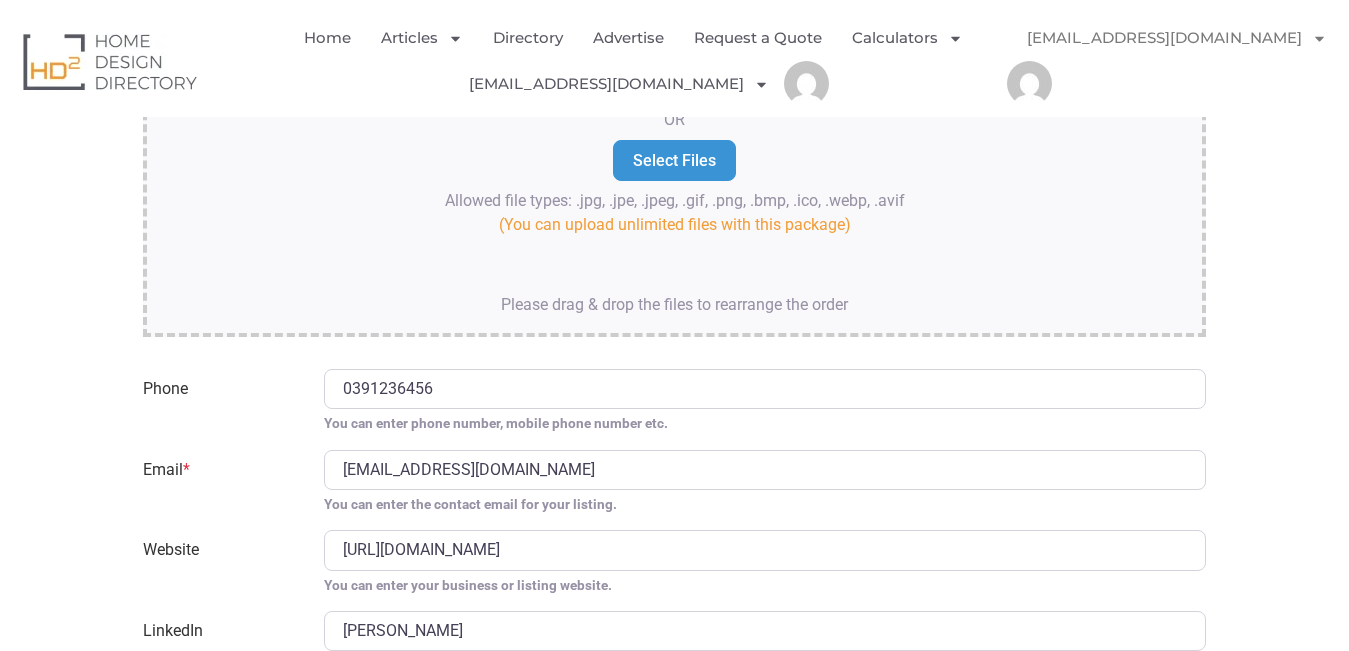 drag, startPoint x: 140, startPoint y: 327, endPoint x: 294, endPoint y: 373, distance: 160.72336 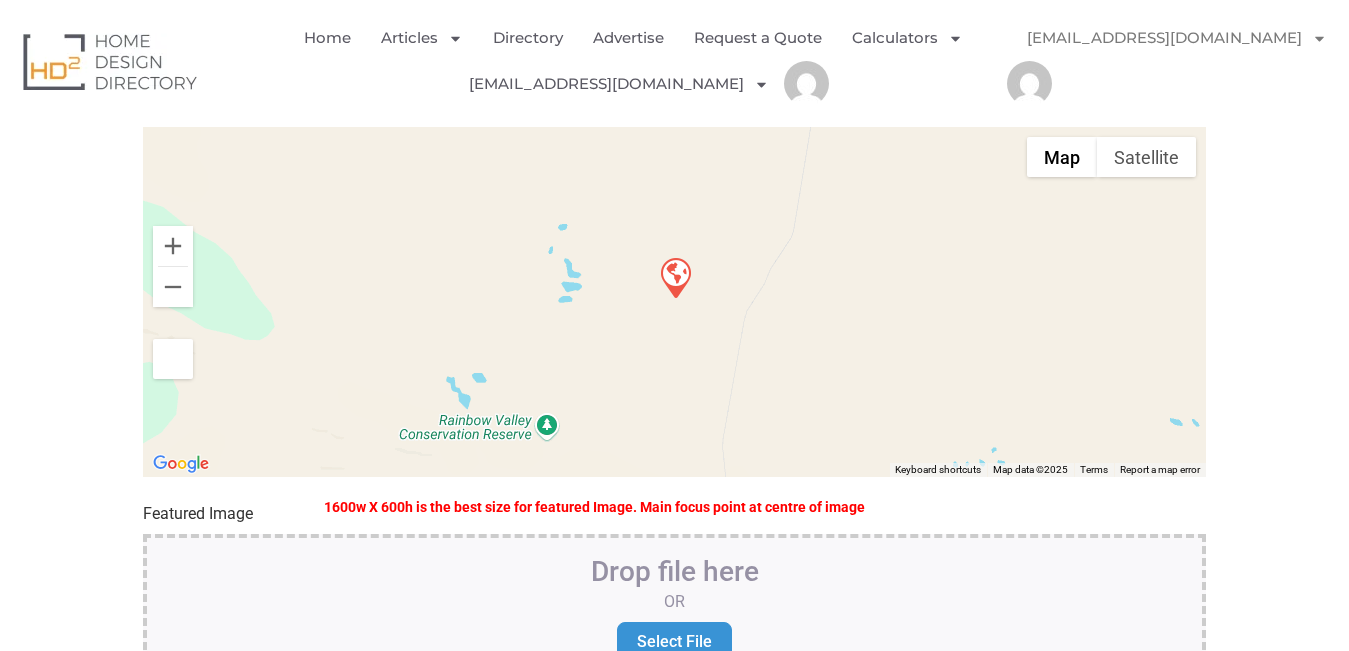 scroll, scrollTop: 2017, scrollLeft: 0, axis: vertical 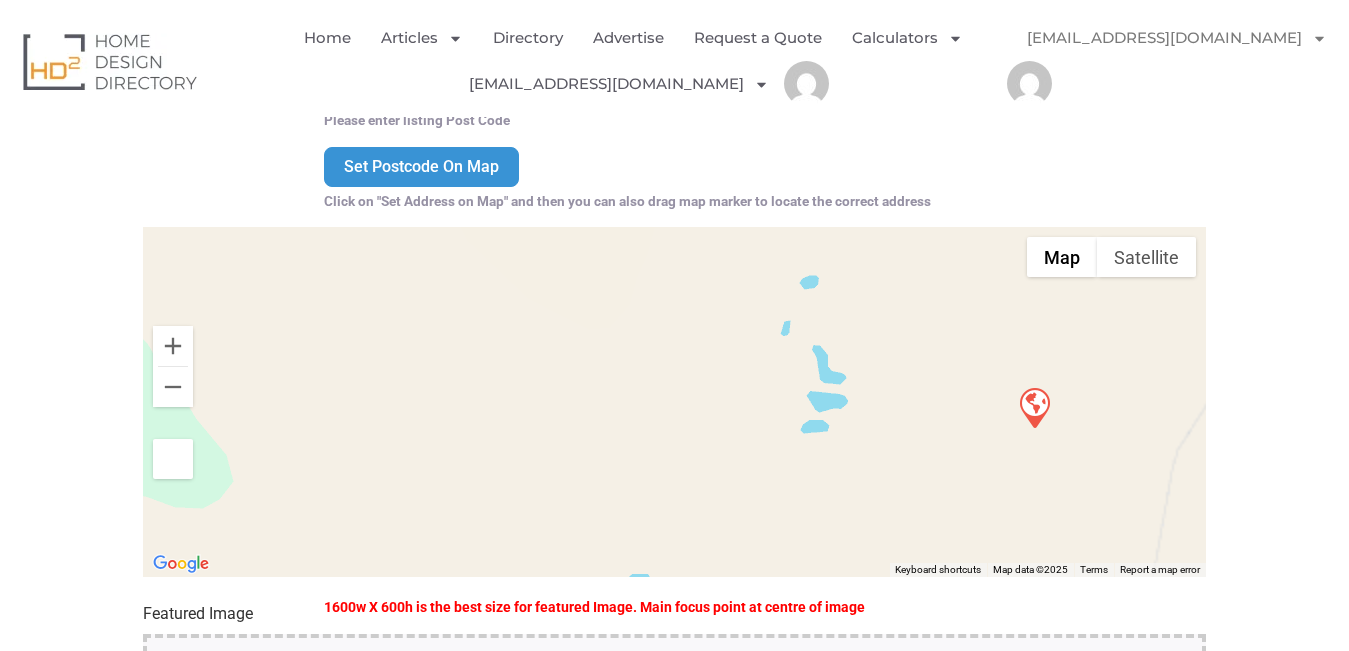 click on "Build Your Directory Listing Here
Welcome to the Home Design Directory Professional Listing Set-Up Process.
When homeowners choose a Property Professional it is often the attention to detail that closes the sale.  Please enter as much information as possible about you and your company below.
Once you ‘Submit’ your listing you will be taken to our checkout page.
One of our Admin Team will review your submission to ensure your listing follows our publishing guidelines as found in our Terms and Conditions.
Your listing will be published after our review process.  We may contact you to discuss any issues that are not in keeping with our publishing standards and policies.
Your Directory Listing can enable you to receive any Leads for your profession that are requested in your service area.  The leads are generated by our Request a Quote Service.  Since 2006 HD2 has been introducing Australian Homeowners and Property Professionals for all types of job requests." at bounding box center (674, 390) 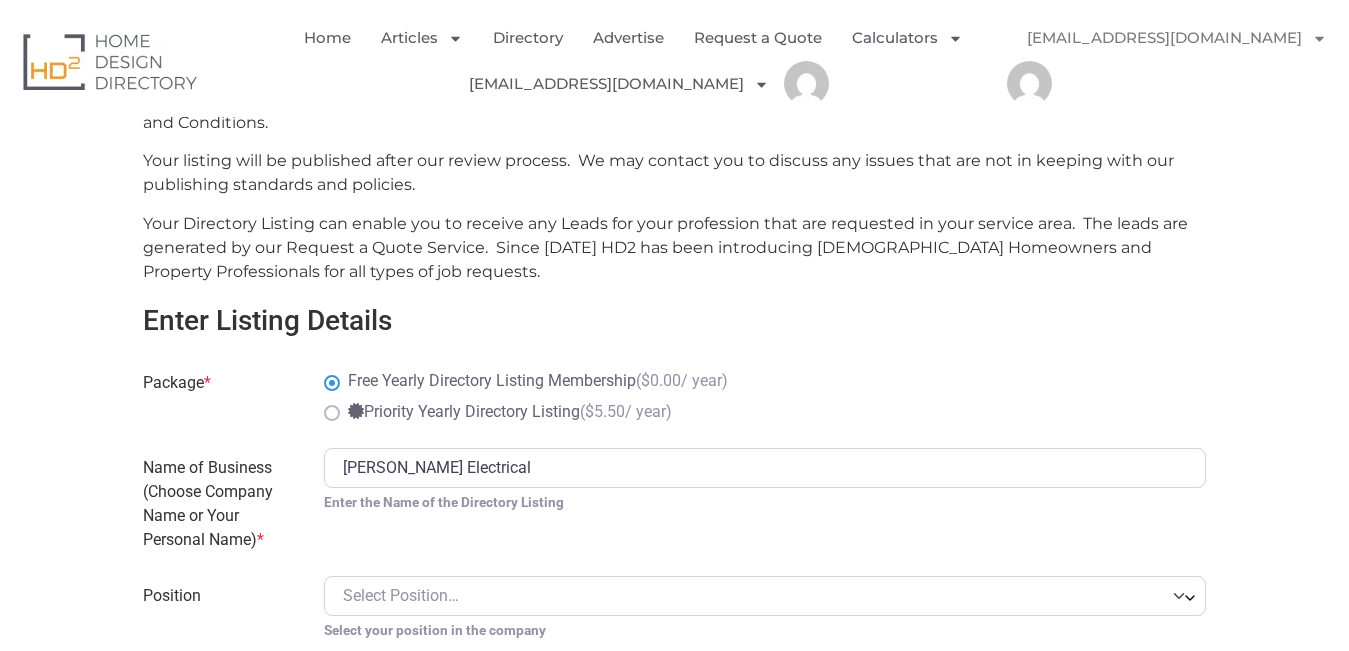 scroll, scrollTop: 917, scrollLeft: 0, axis: vertical 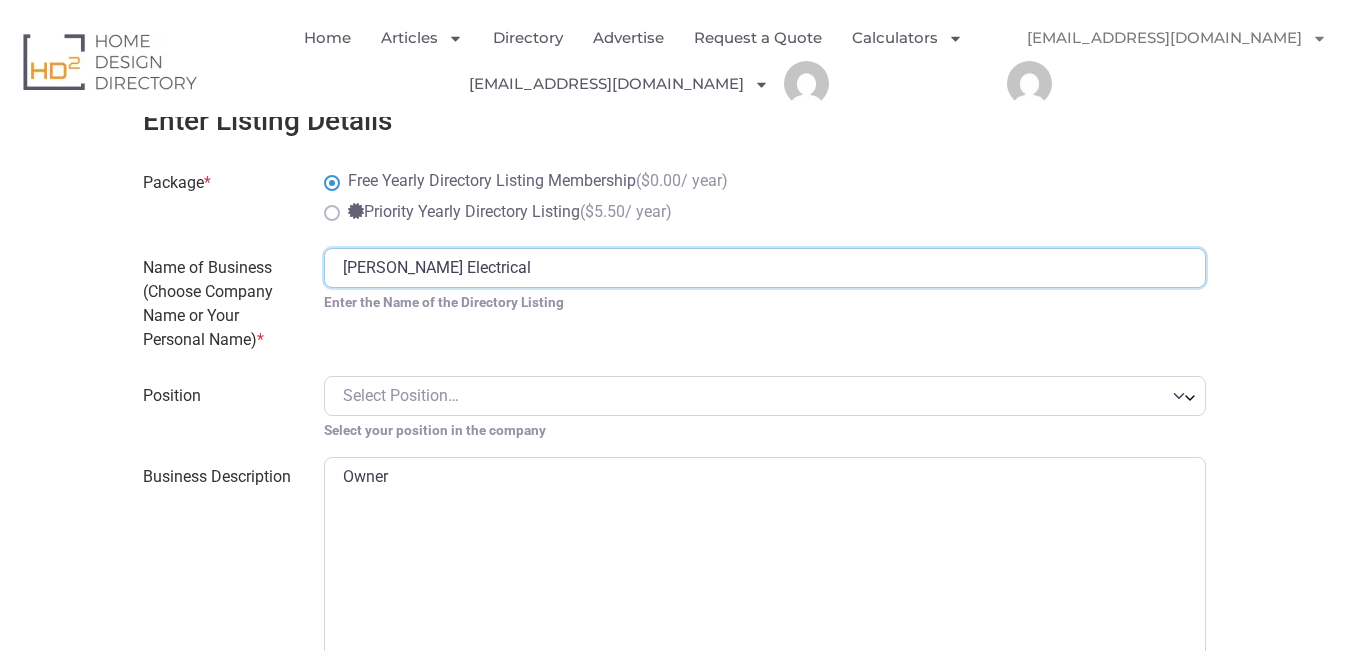 click on "Gillen Electrical" at bounding box center [765, 268] 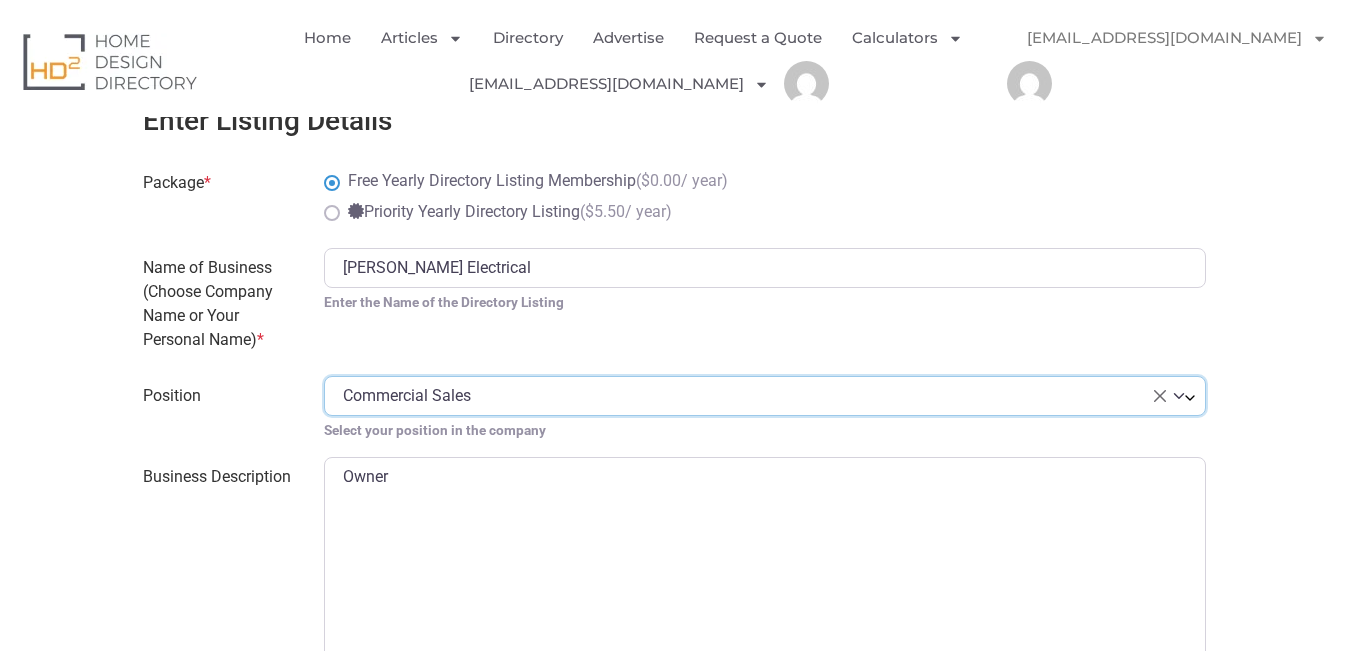 select on "Commercial Sales" 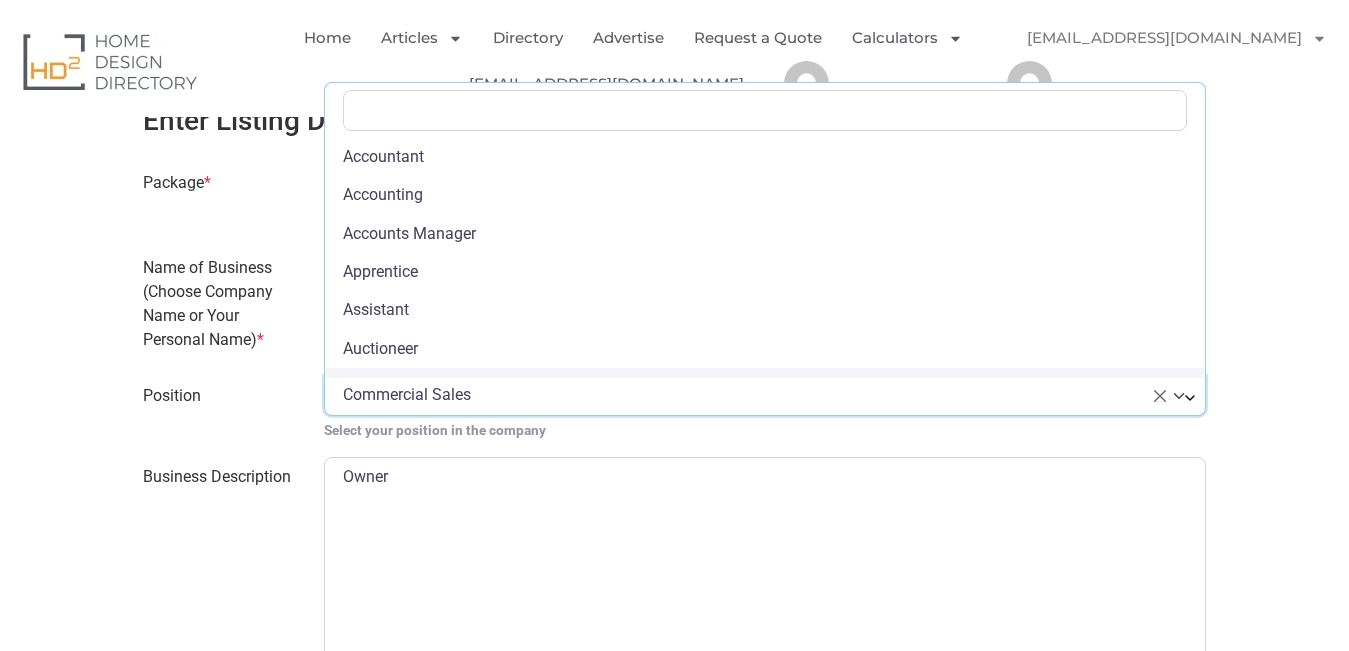 scroll, scrollTop: 191, scrollLeft: 0, axis: vertical 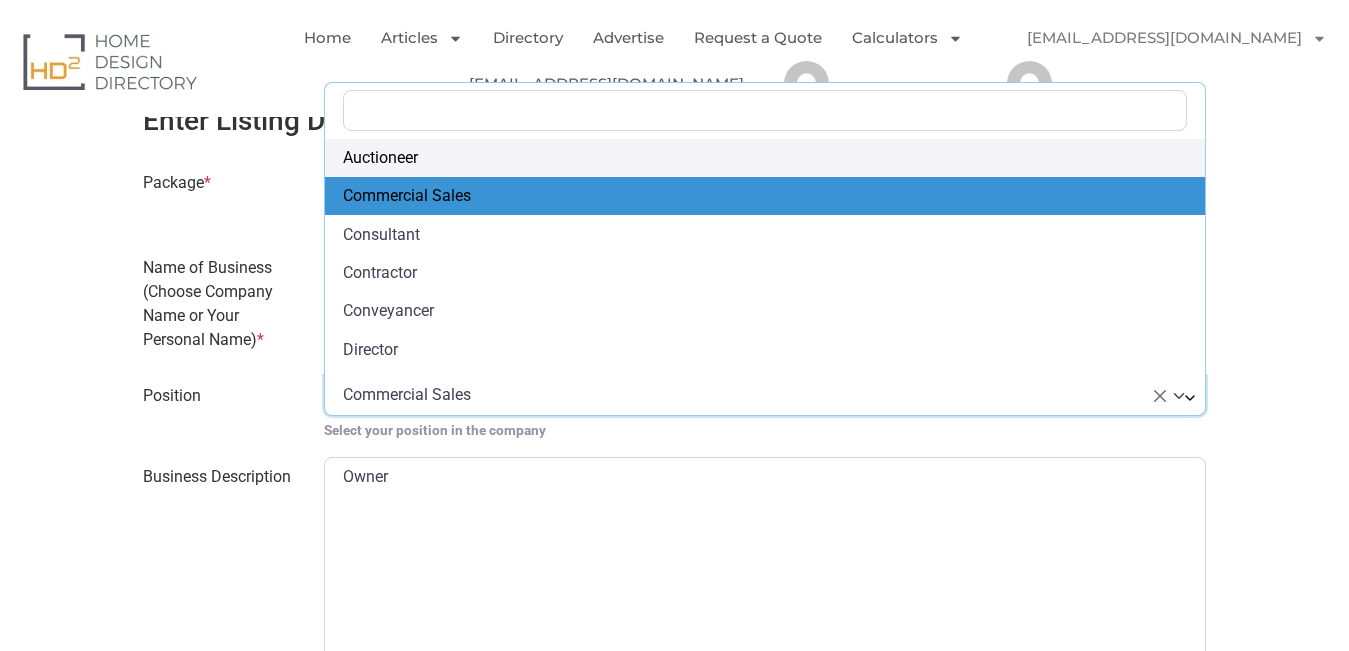 click at bounding box center (765, 110) 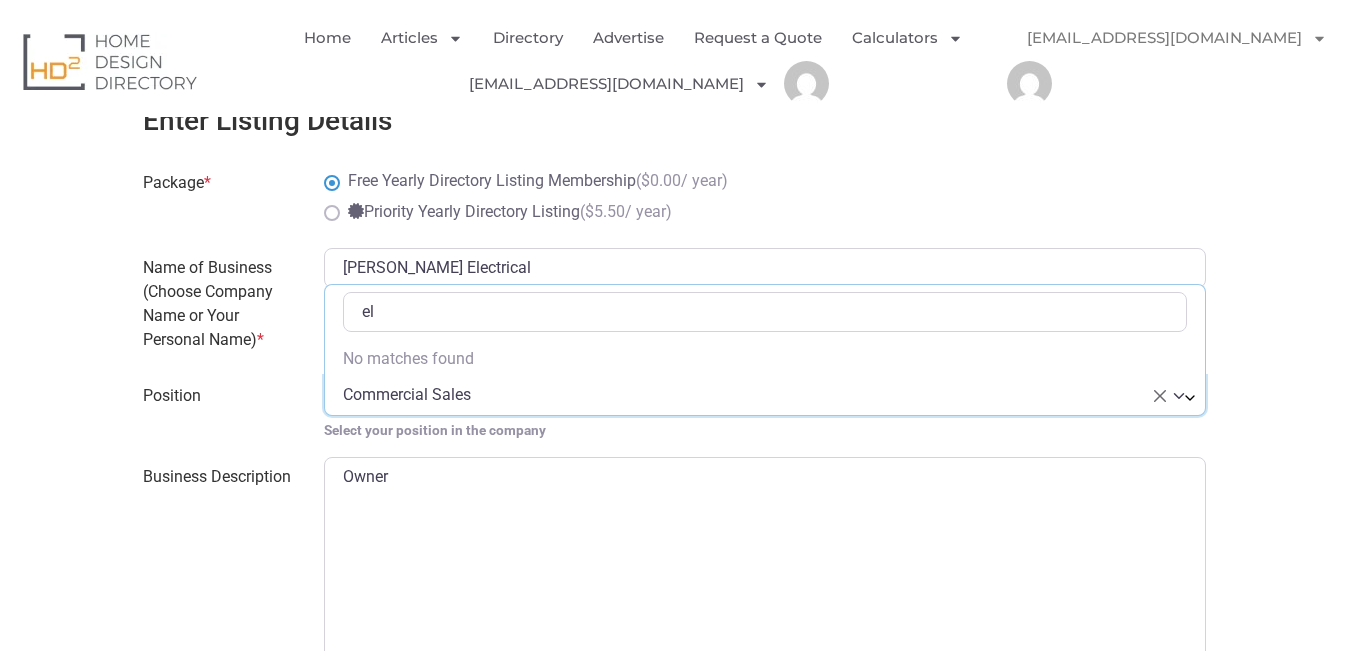 scroll, scrollTop: 0, scrollLeft: 0, axis: both 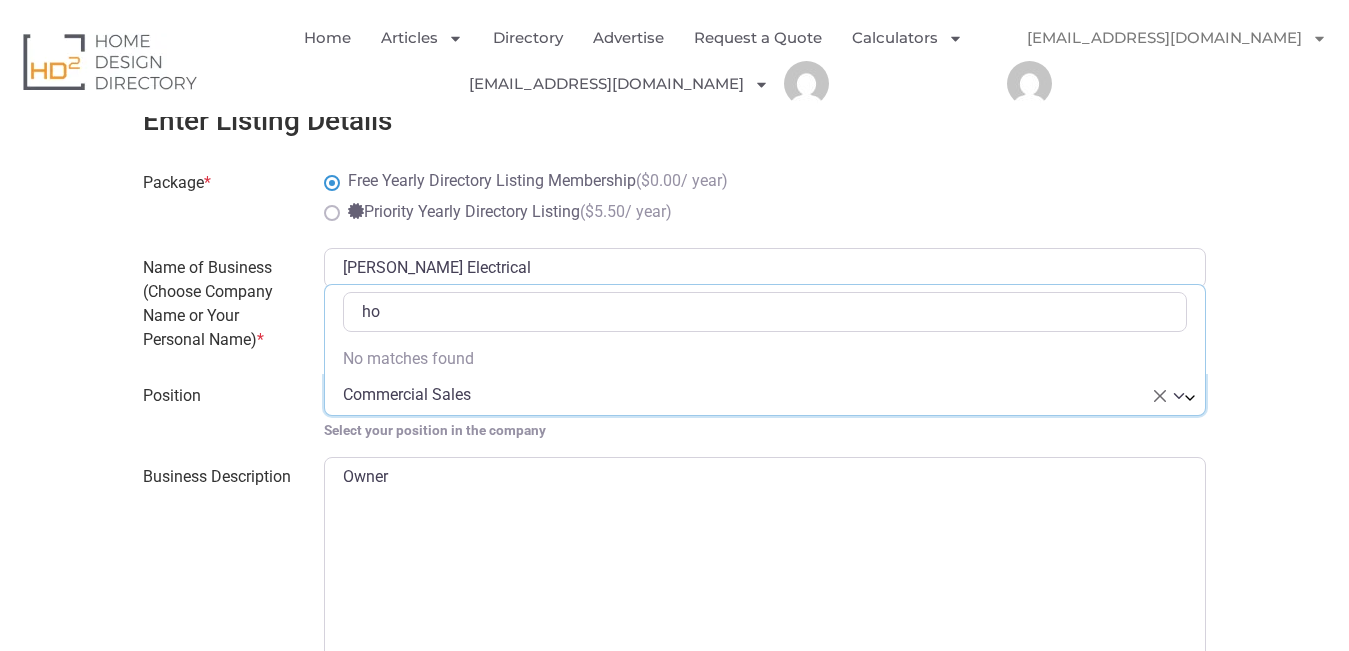 type on "h" 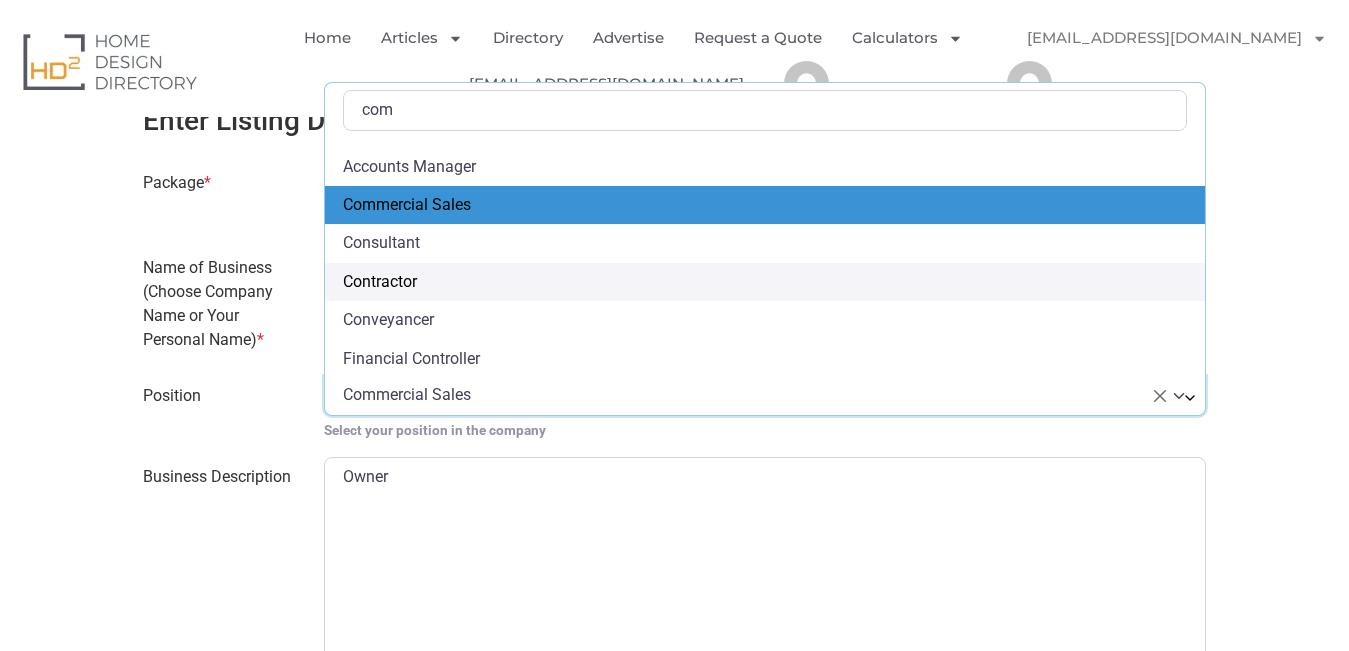 scroll, scrollTop: 0, scrollLeft: 0, axis: both 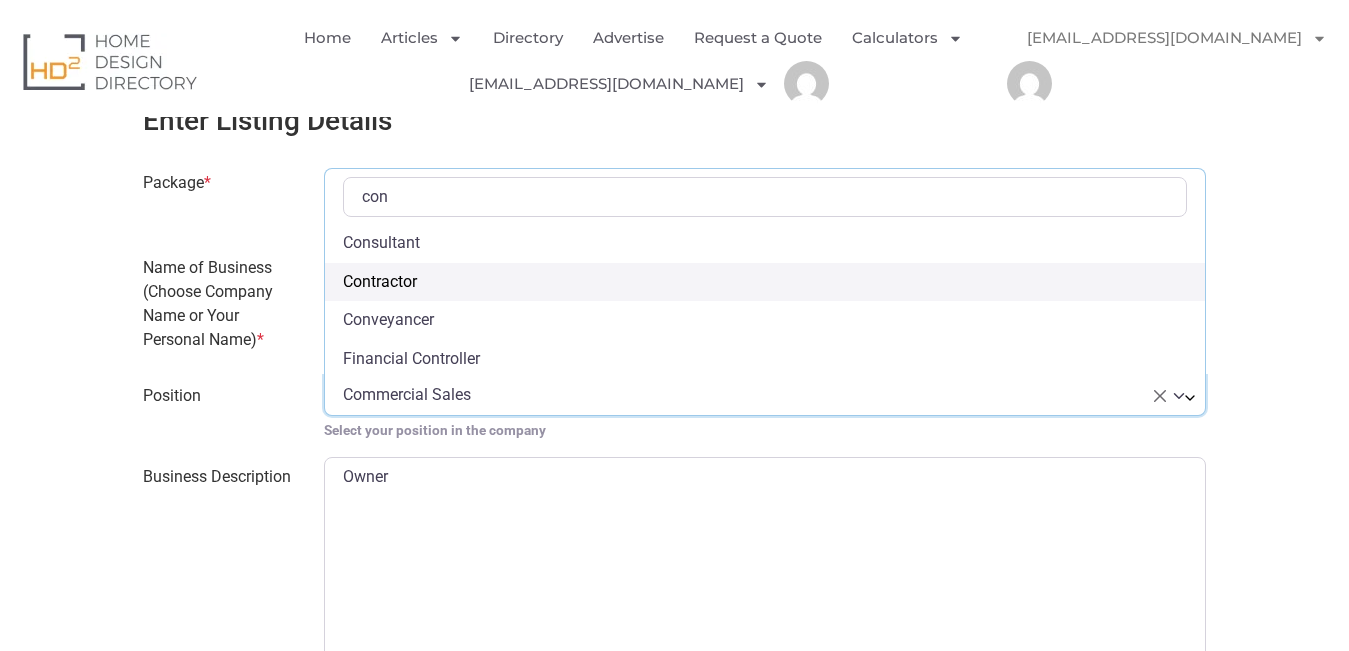 type on "con" 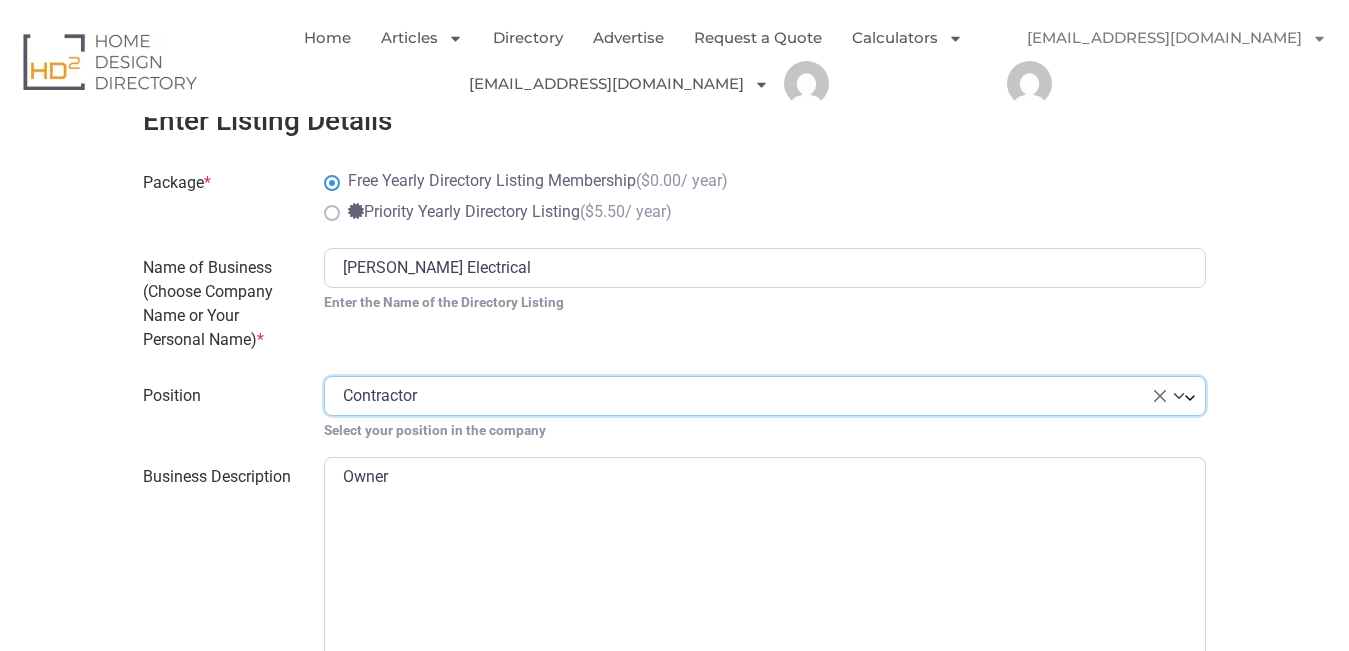 click on "Build Your Directory Listing Here
Welcome to the Home Design Directory Professional Listing Set-Up Process.
When homeowners choose a Property Professional it is often the attention to detail that closes the sale.  Please enter as much information as possible about you and your company below.
Once you ‘Submit’ your listing you will be taken to our checkout page.
One of our Admin Team will review your submission to ensure your listing follows our publishing guidelines as found in our Terms and Conditions.
Your listing will be published after our review process.  We may contact you to discuss any issues that are not in keeping with our publishing standards and policies.
Your Directory Listing can enable you to receive any Leads for your profession that are requested in your service area.  The leads are generated by our Request a Quote Service.  Since 2006 HD2 has been introducing Australian Homeowners and Property Professionals for all types of job requests." at bounding box center (674, 1490) 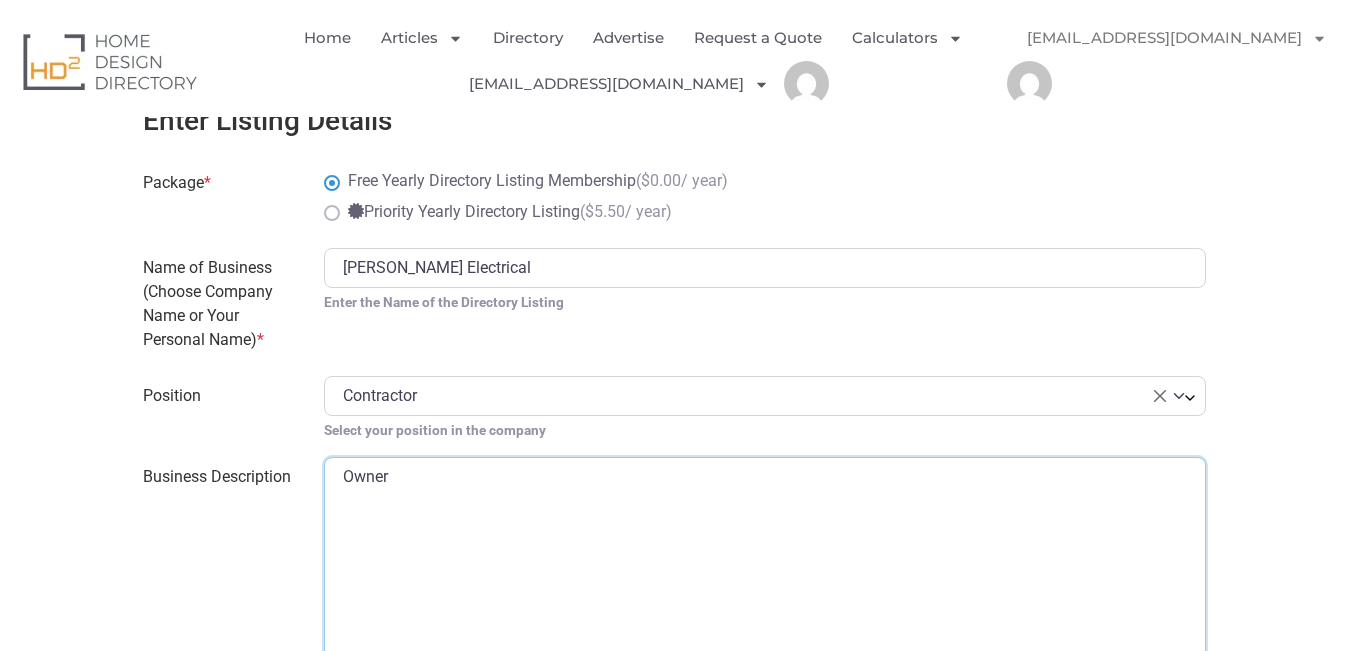click on "Owner" at bounding box center [765, 561] 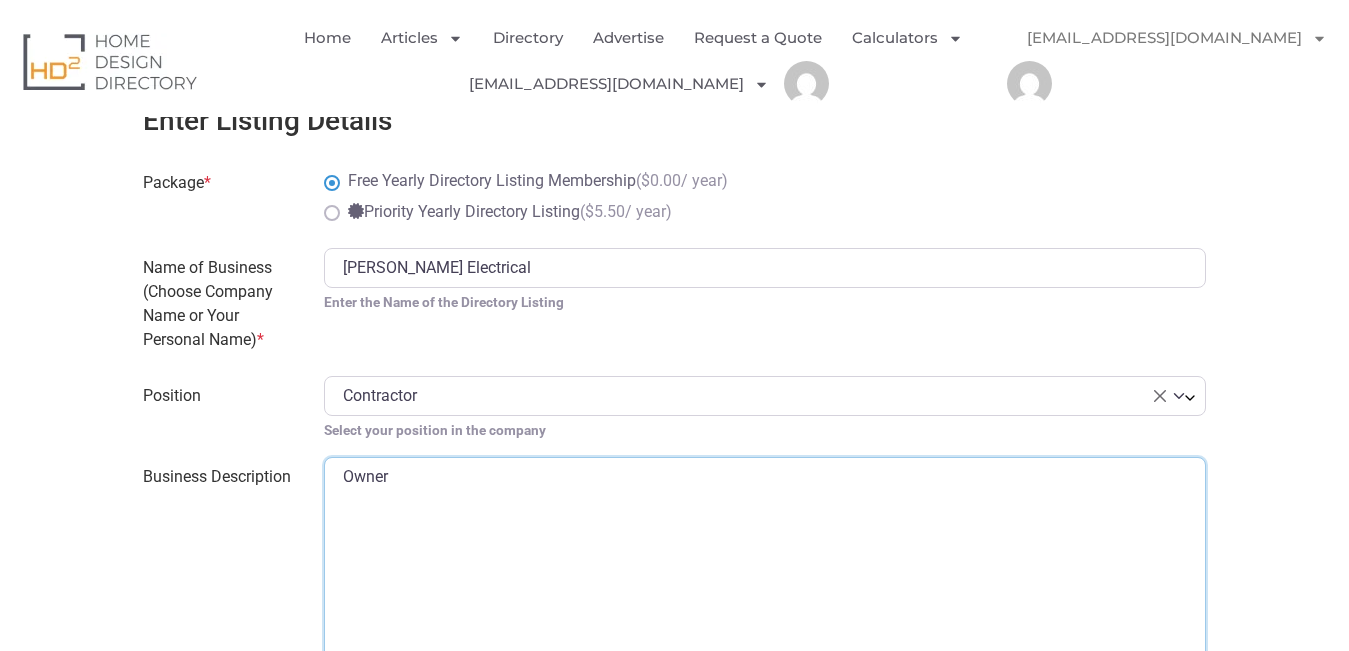 paste on "CCTV installation with Gillen Electrical gives you high-quality surveillance without hassle. We assess your property layout, recommend the right number and type of cameras, and complete the installation with a focus on clean cabling and effective angles. You’ll be able to view live footage on your phone and save clips securely." 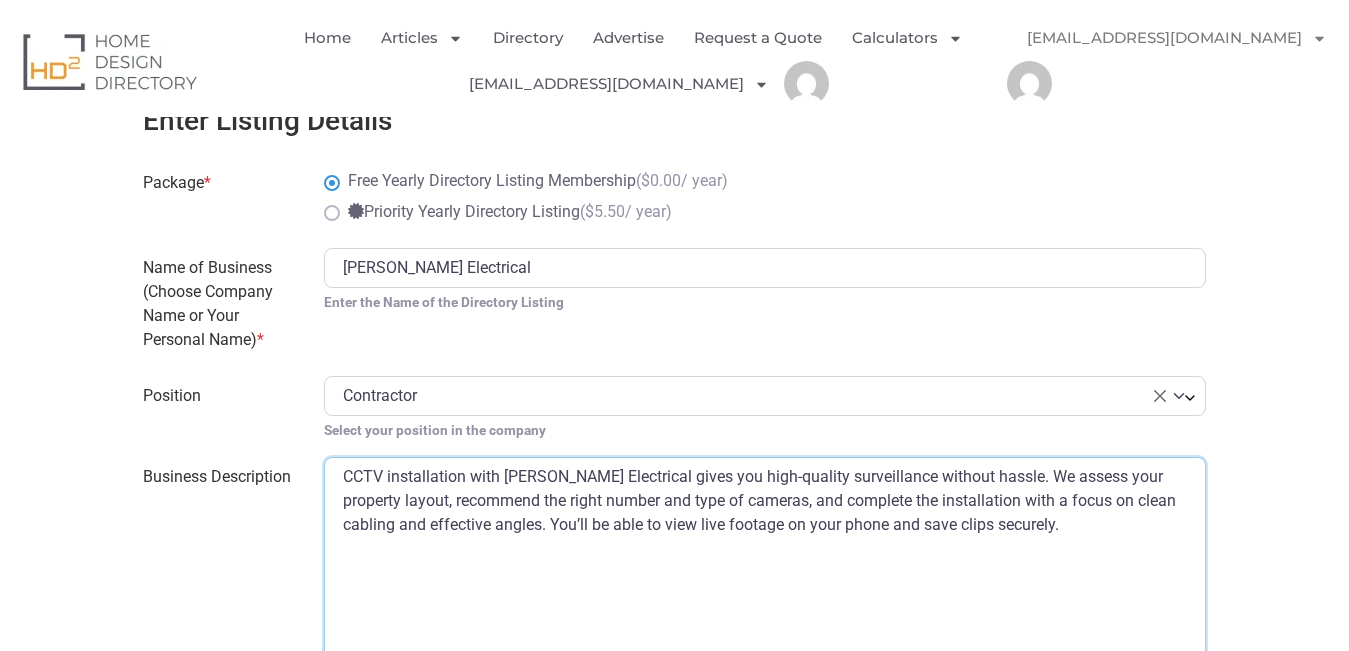 type on "CCTV installation with Gillen Electrical gives you high-quality surveillance without hassle. We assess your property layout, recommend the right number and type of cameras, and complete the installation with a focus on clean cabling and effective angles. You’ll be able to view live footage on your phone and save clips securely." 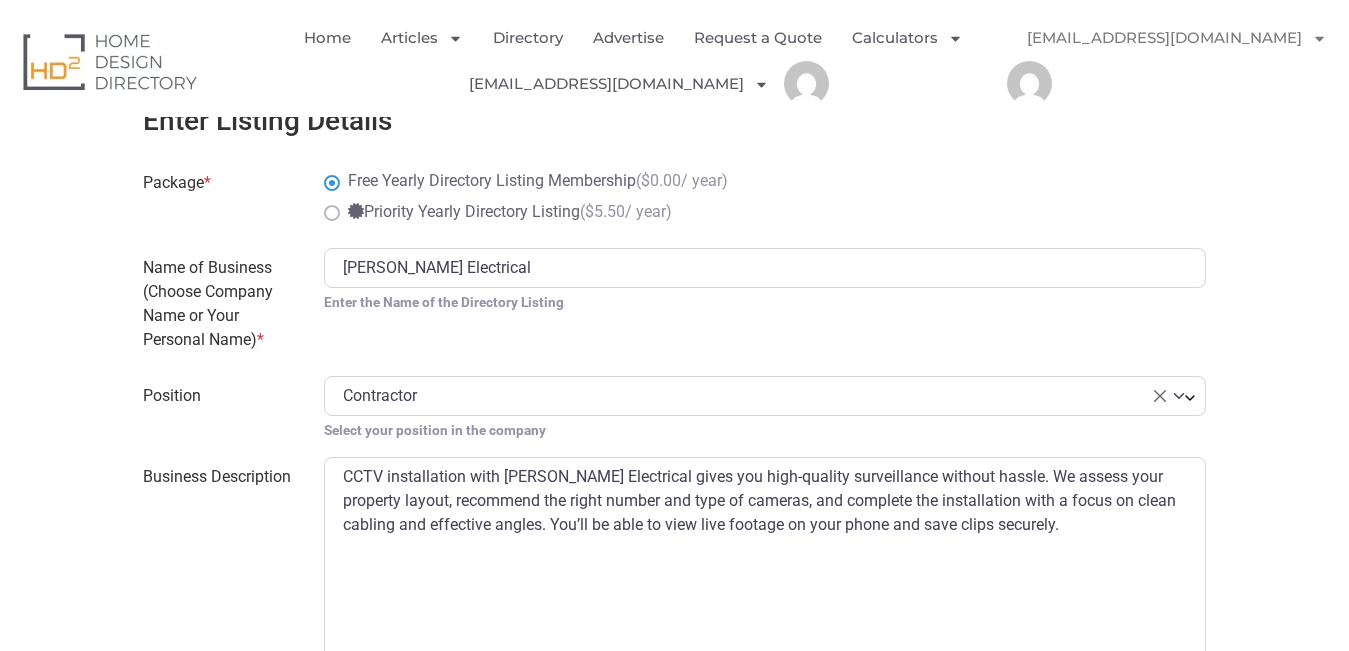 click on "Business Description" at bounding box center [221, 573] 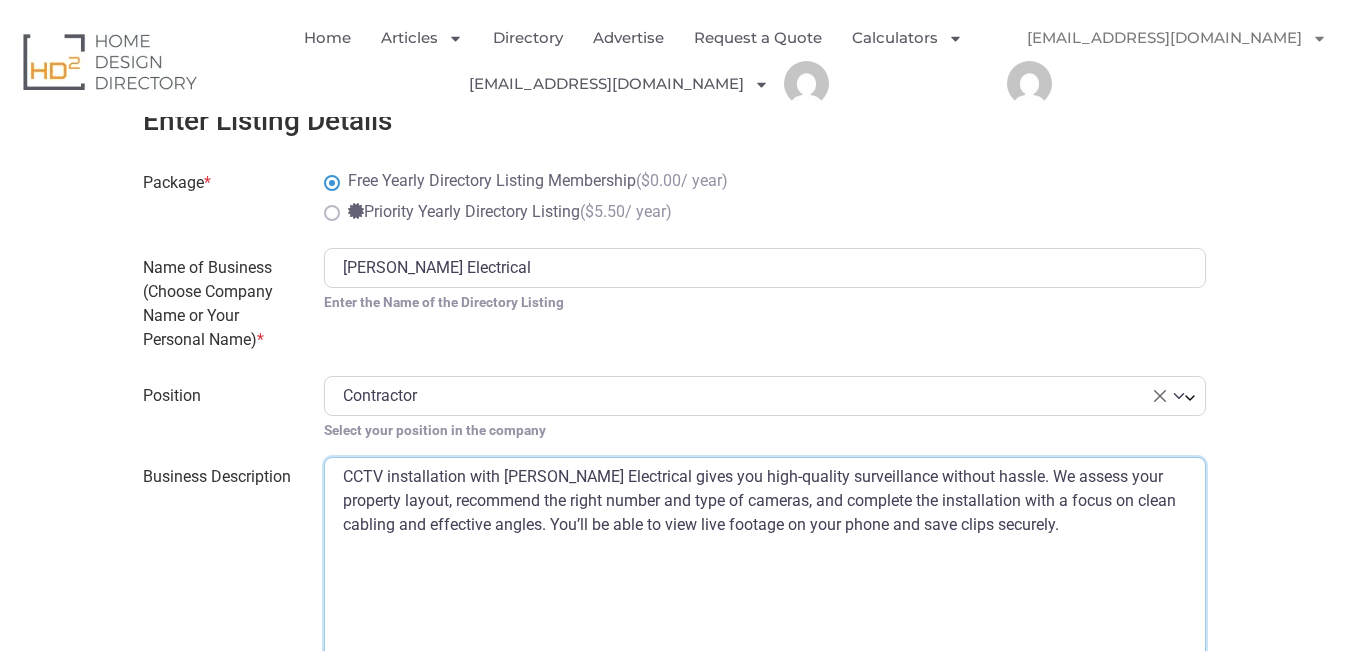 click on "CCTV installation with Gillen Electrical gives you high-quality surveillance without hassle. We assess your property layout, recommend the right number and type of cameras, and complete the installation with a focus on clean cabling and effective angles. You’ll be able to view live footage on your phone and save clips securely." at bounding box center [765, 561] 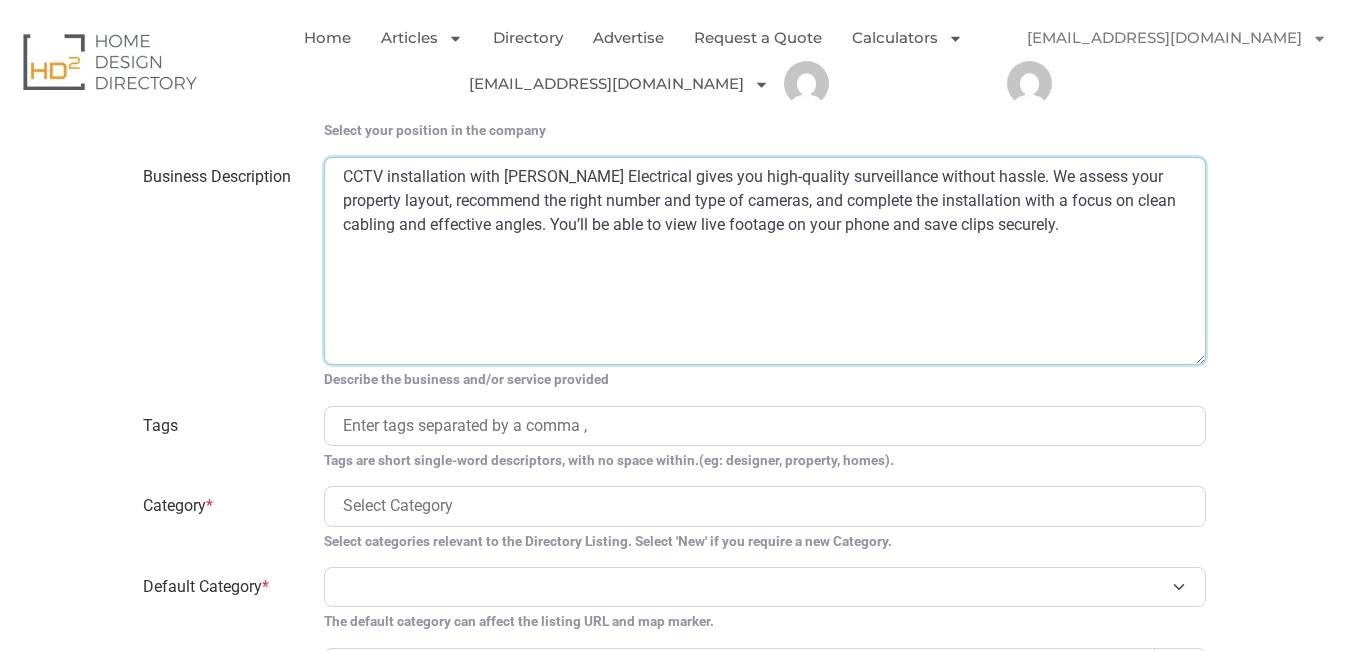 scroll, scrollTop: 1217, scrollLeft: 0, axis: vertical 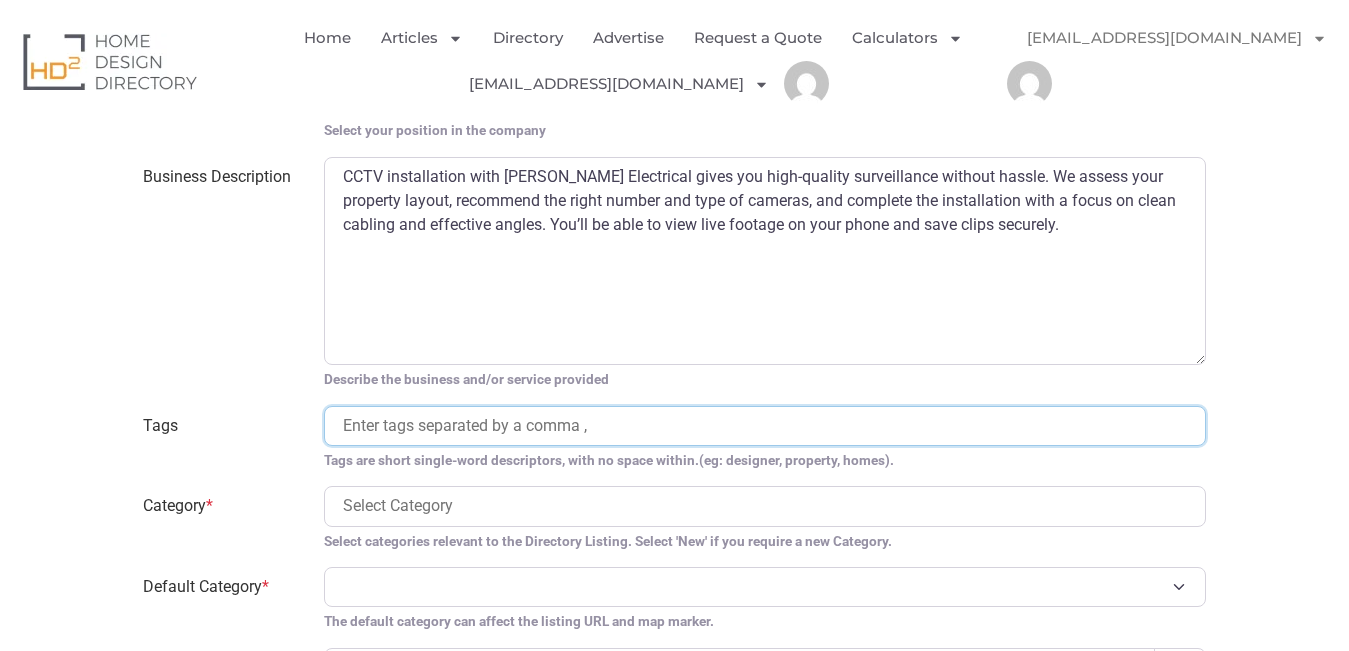 click at bounding box center [765, 426] 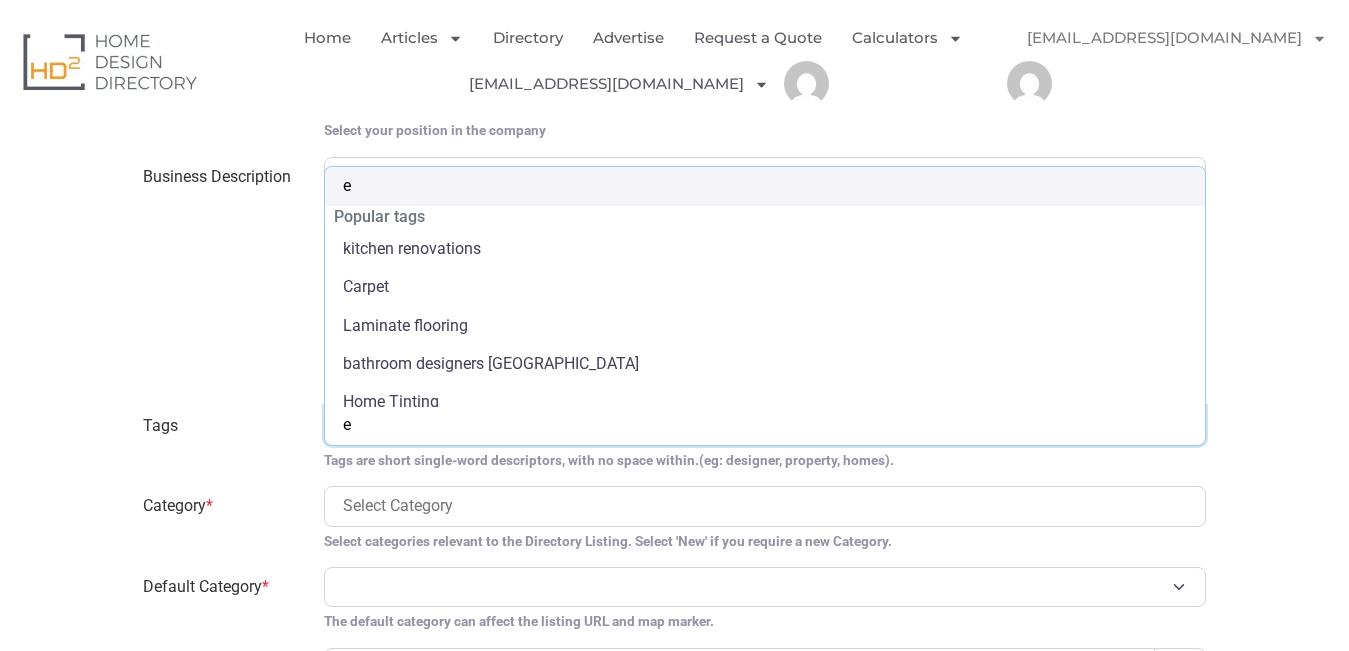 type on "el" 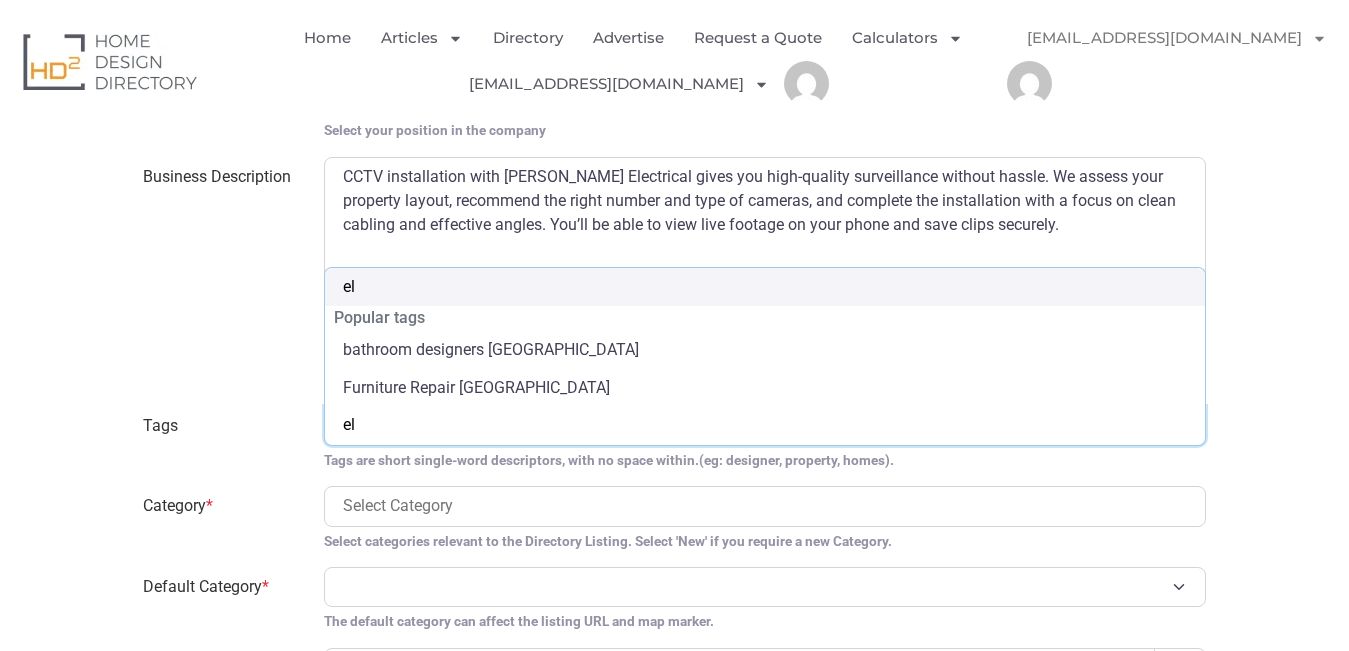 type on "ele" 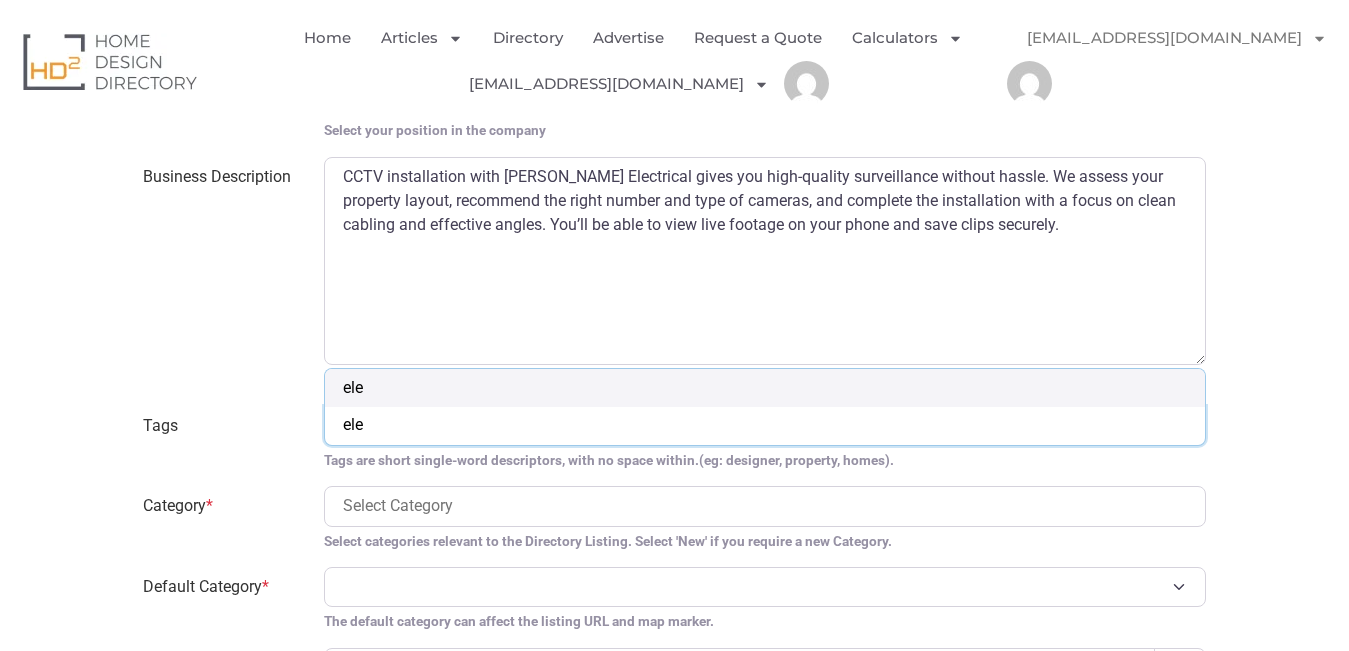 type 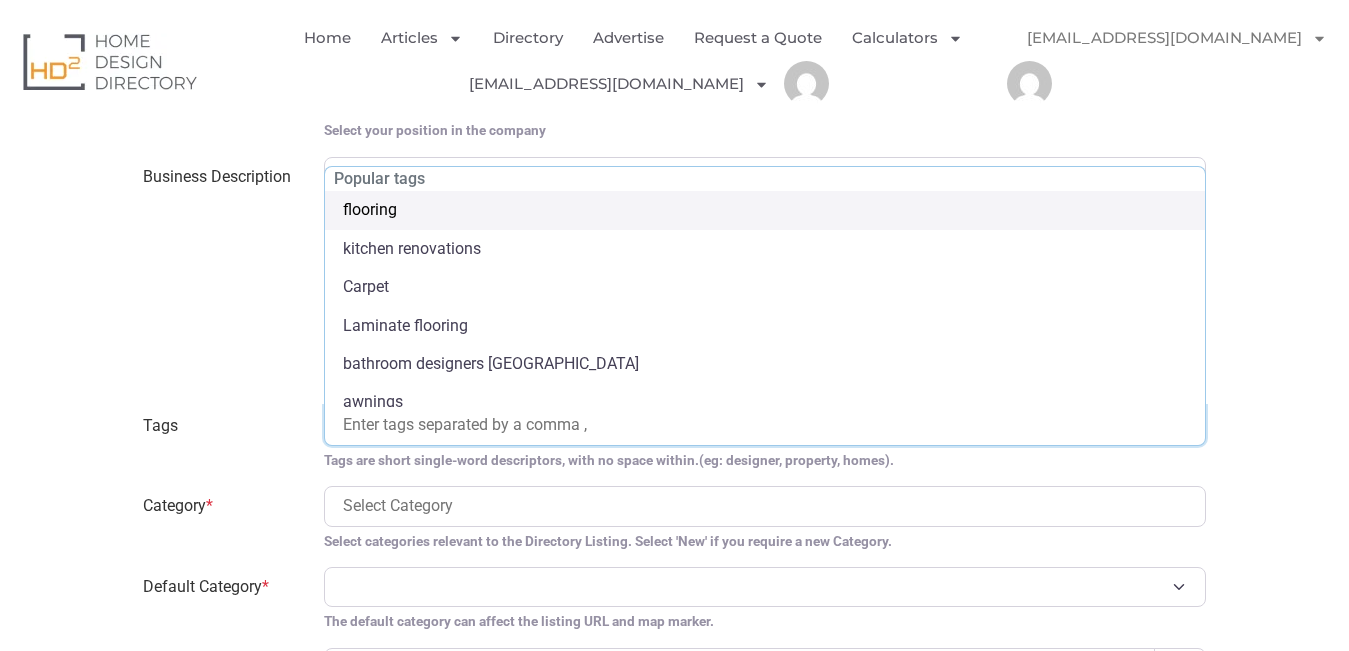 paste on "electrician Melbourne, 24 Hour Electrician, Commercial Electrician" 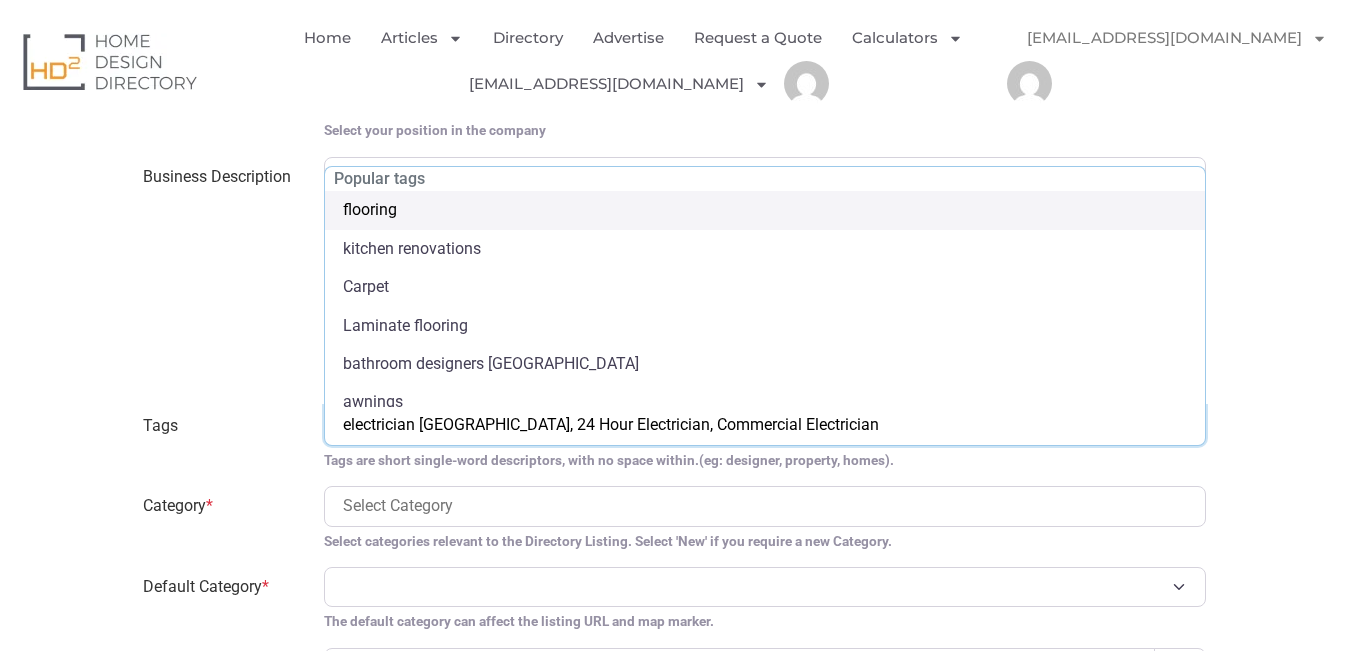 type on "Commercial Electrician" 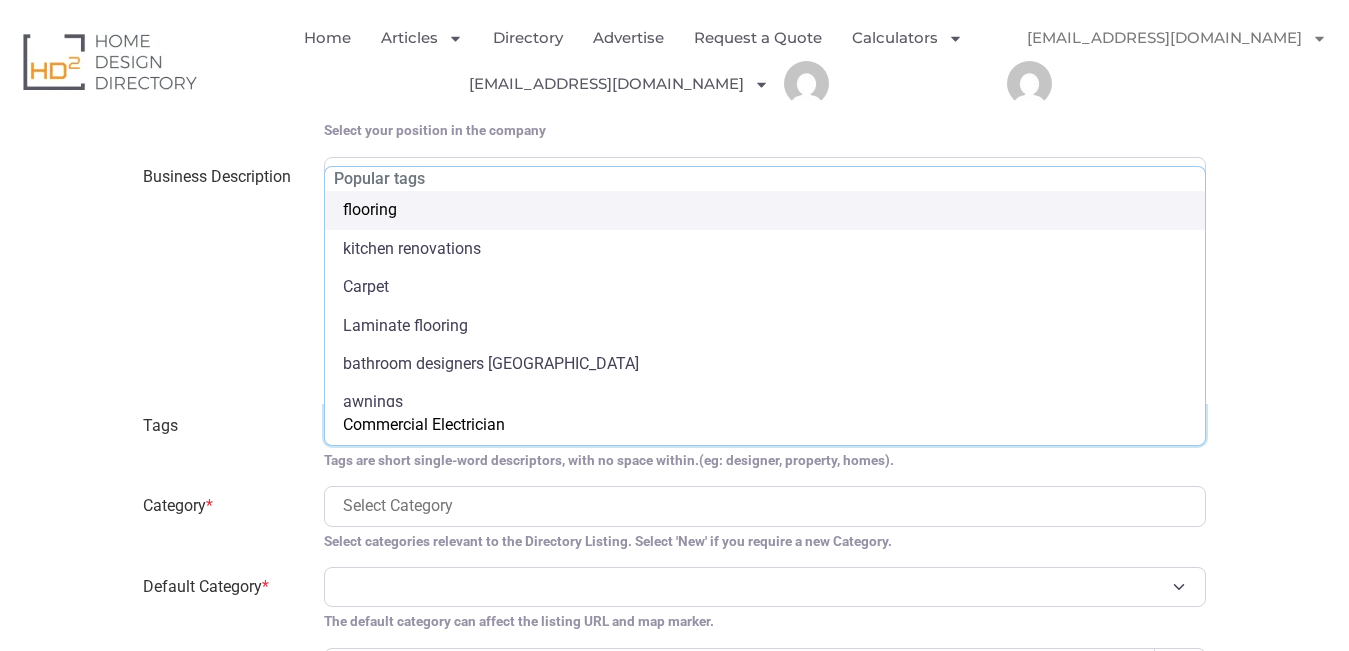 select on "electrician Melbourne" 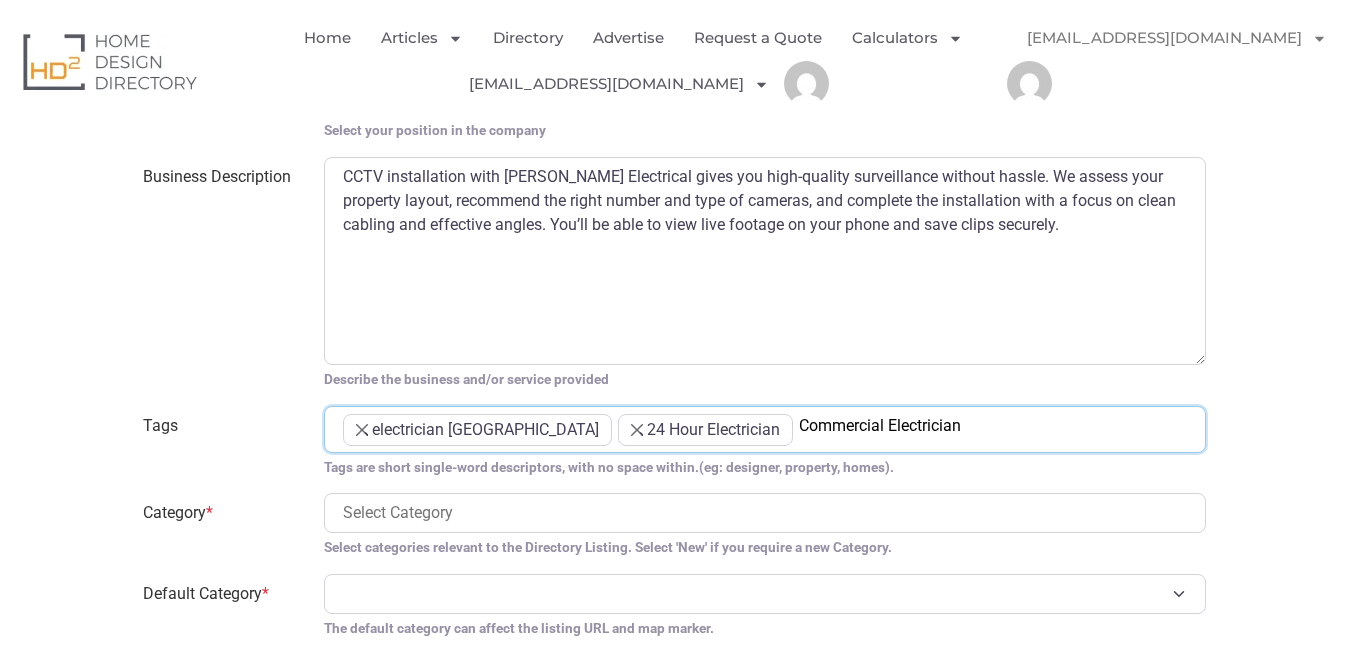 scroll, scrollTop: 261, scrollLeft: 0, axis: vertical 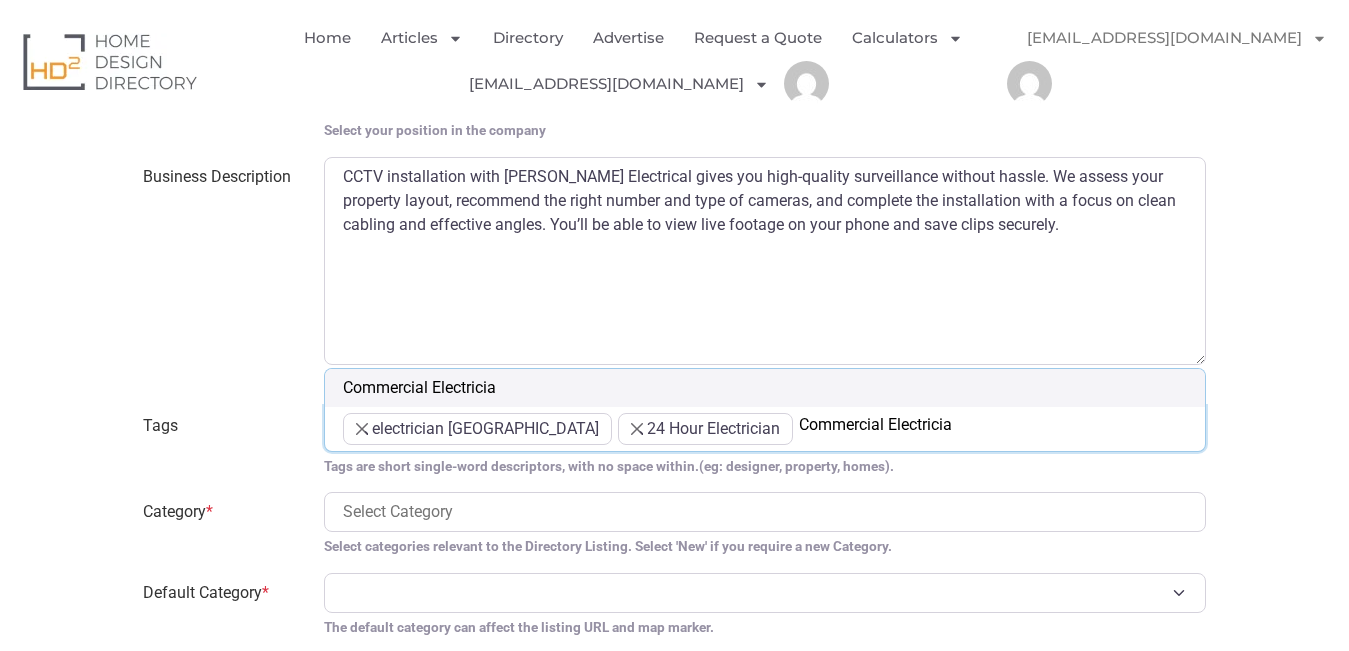type on "Commercial Electrician" 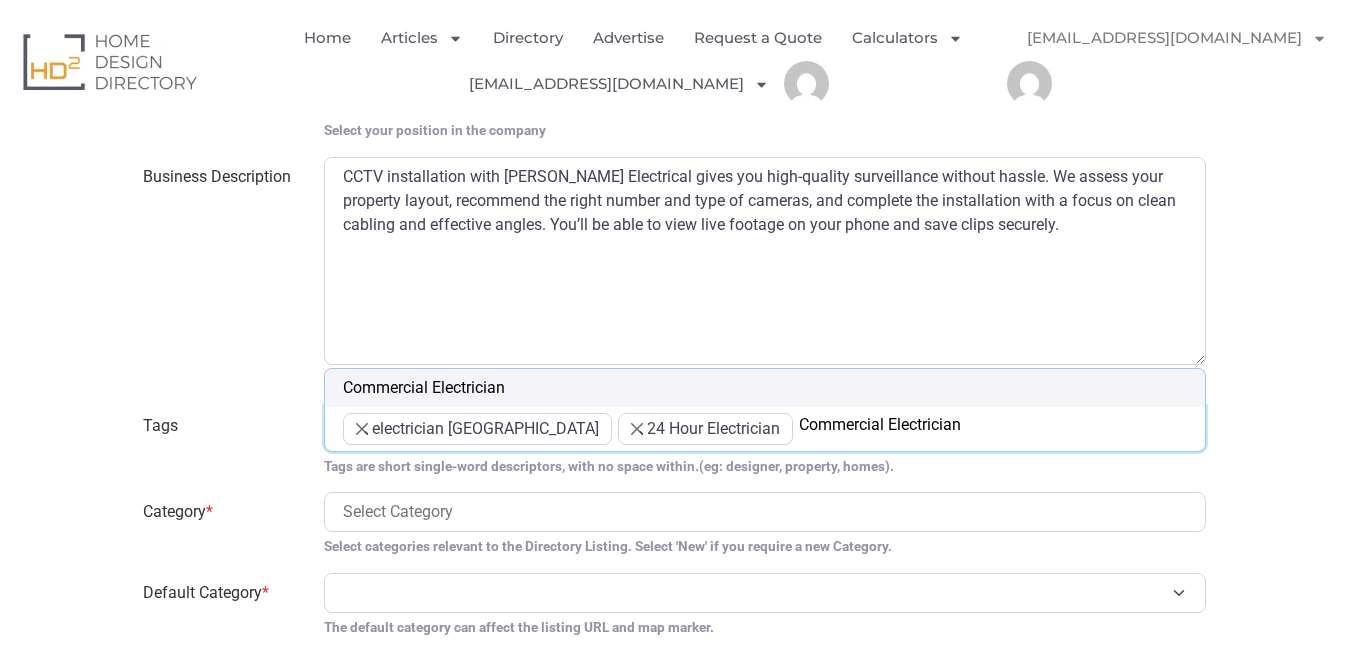 type 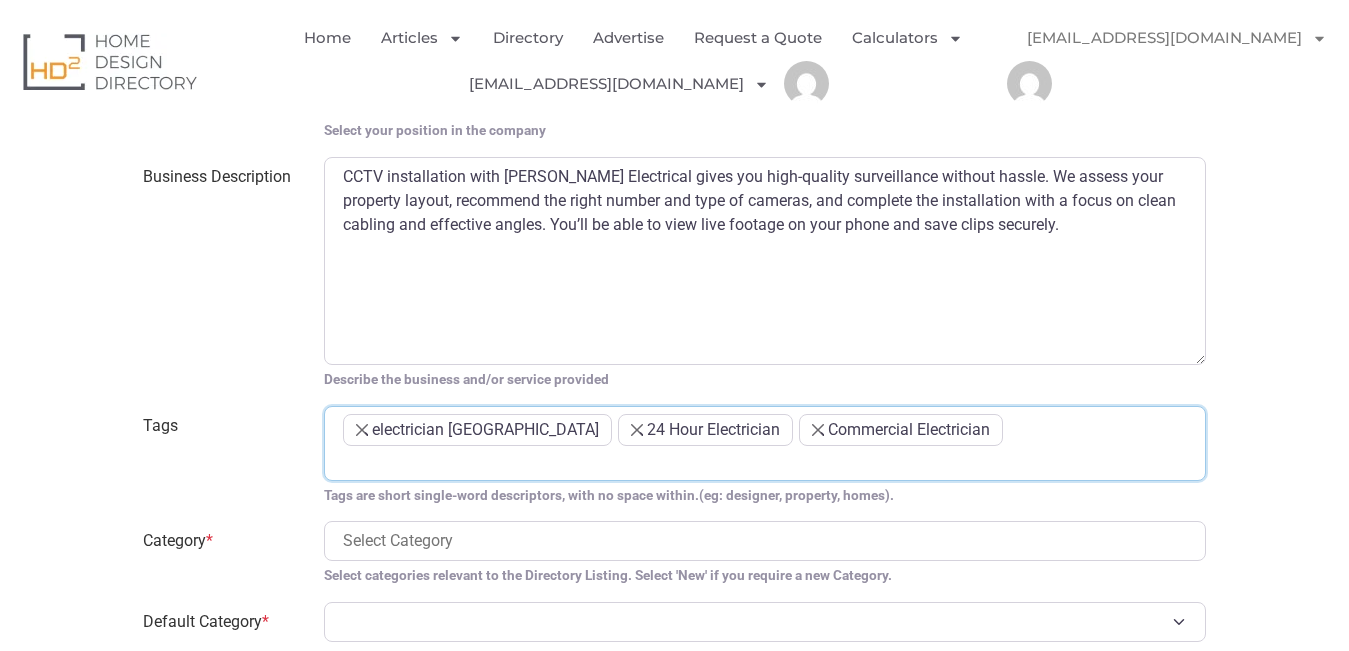 click on "Tags" at bounding box center [221, 456] 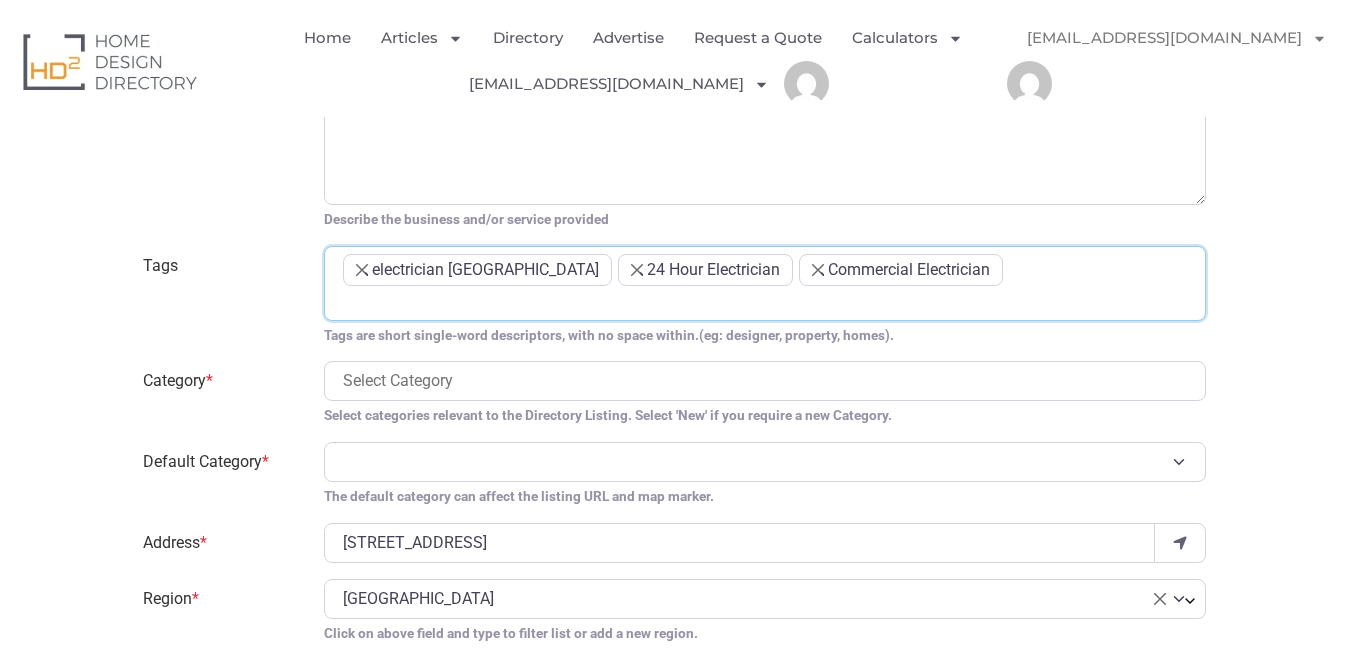 scroll, scrollTop: 1417, scrollLeft: 0, axis: vertical 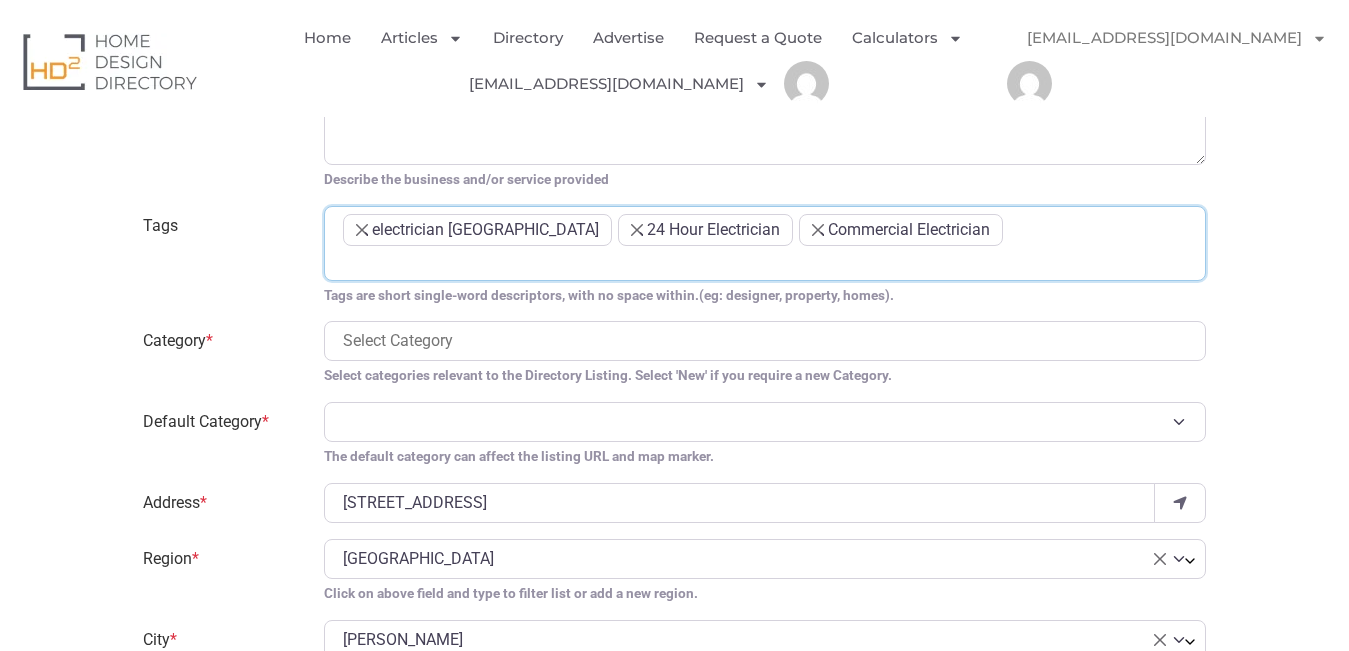 click at bounding box center [765, 341] 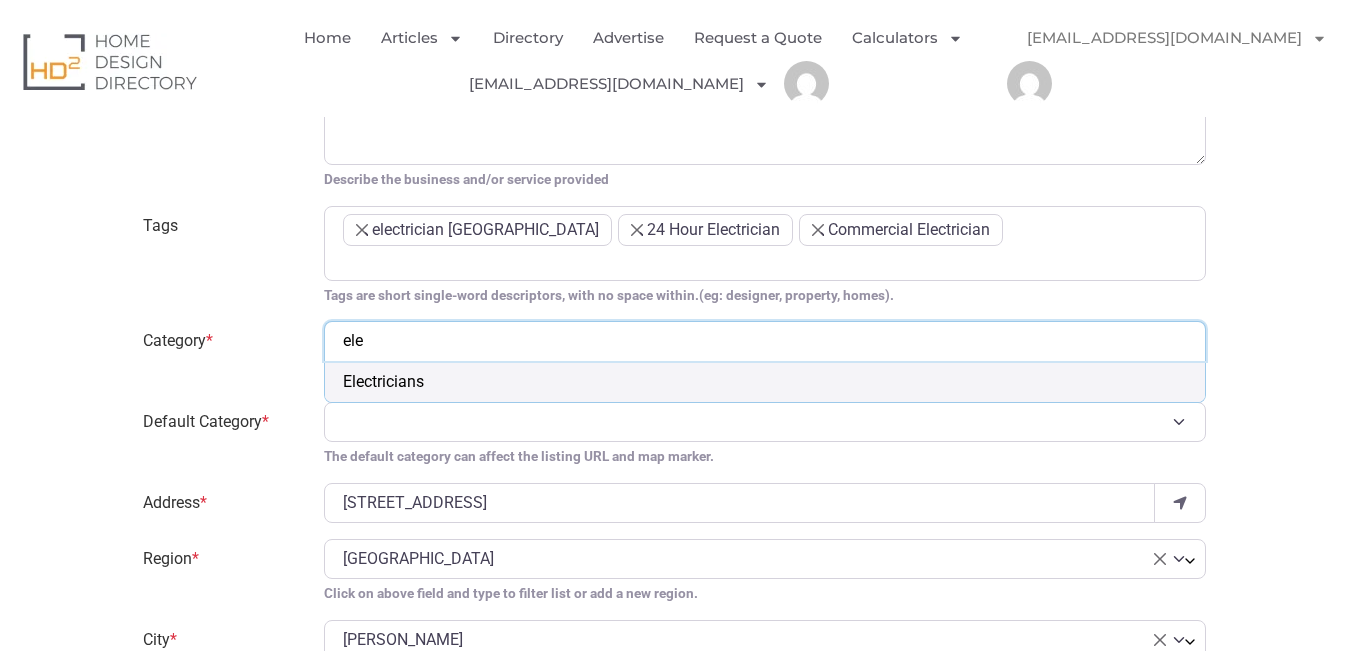 type on "ele" 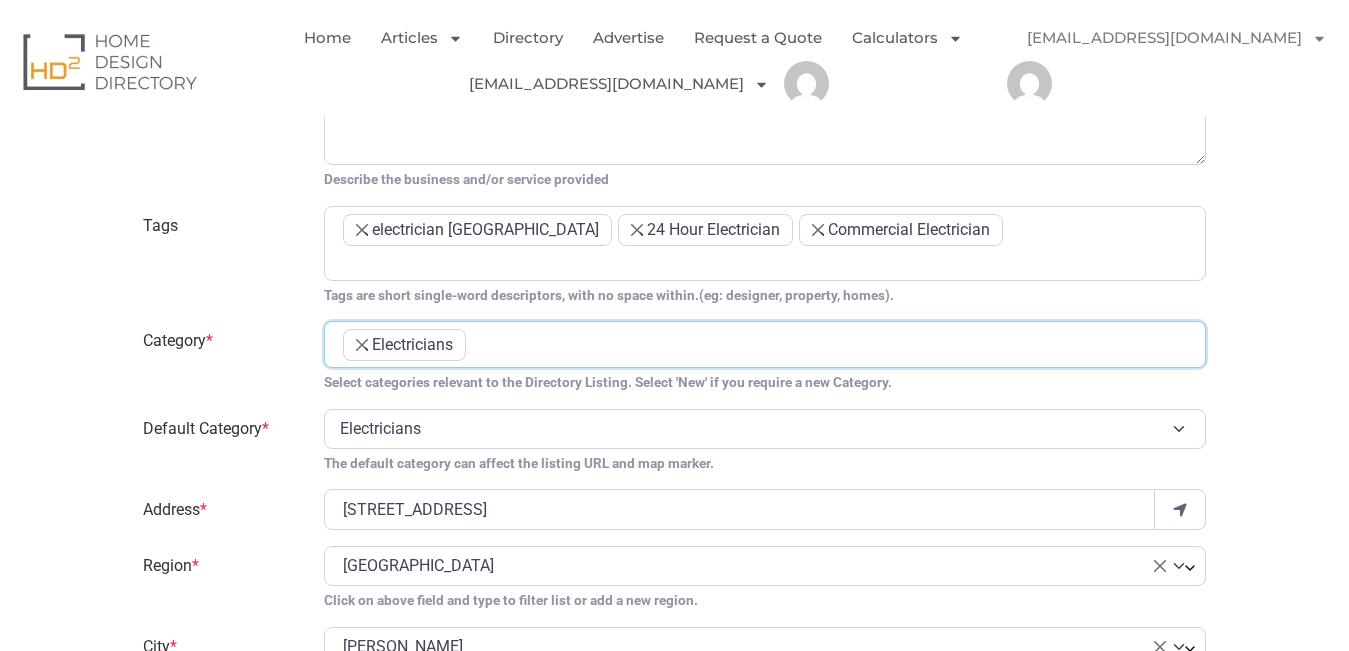scroll, scrollTop: 220, scrollLeft: 0, axis: vertical 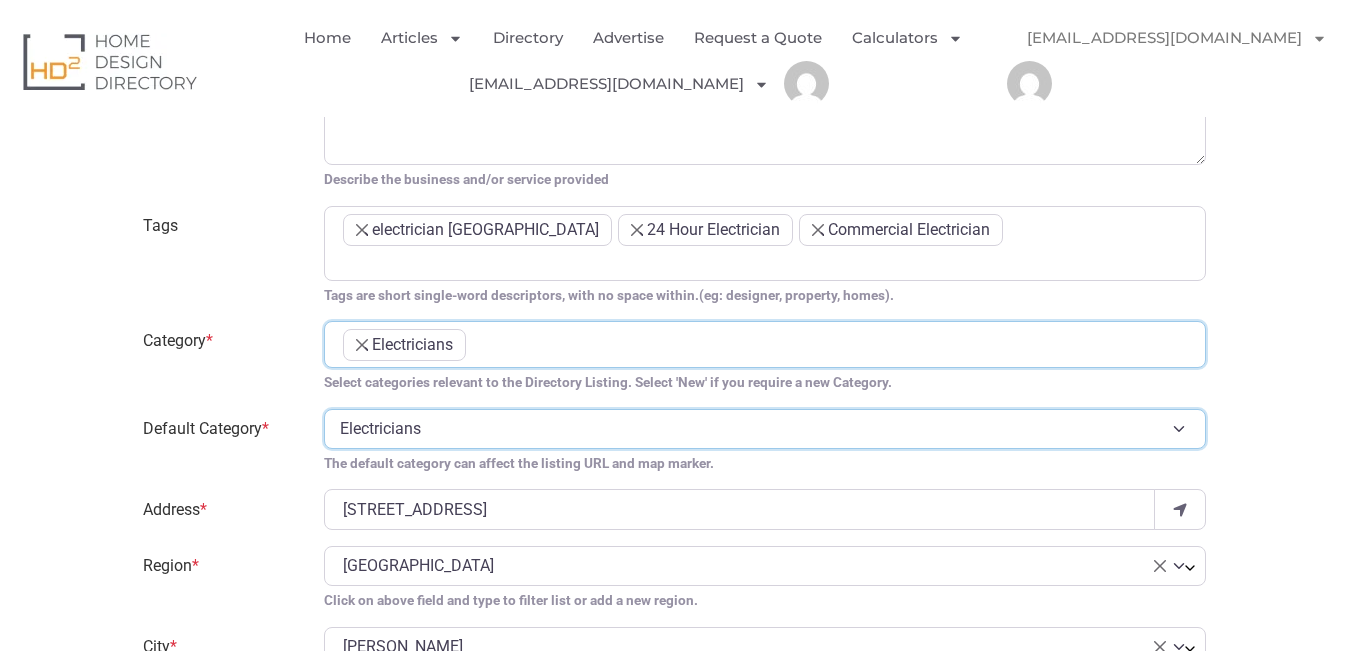 click on "Electricians" at bounding box center [765, 429] 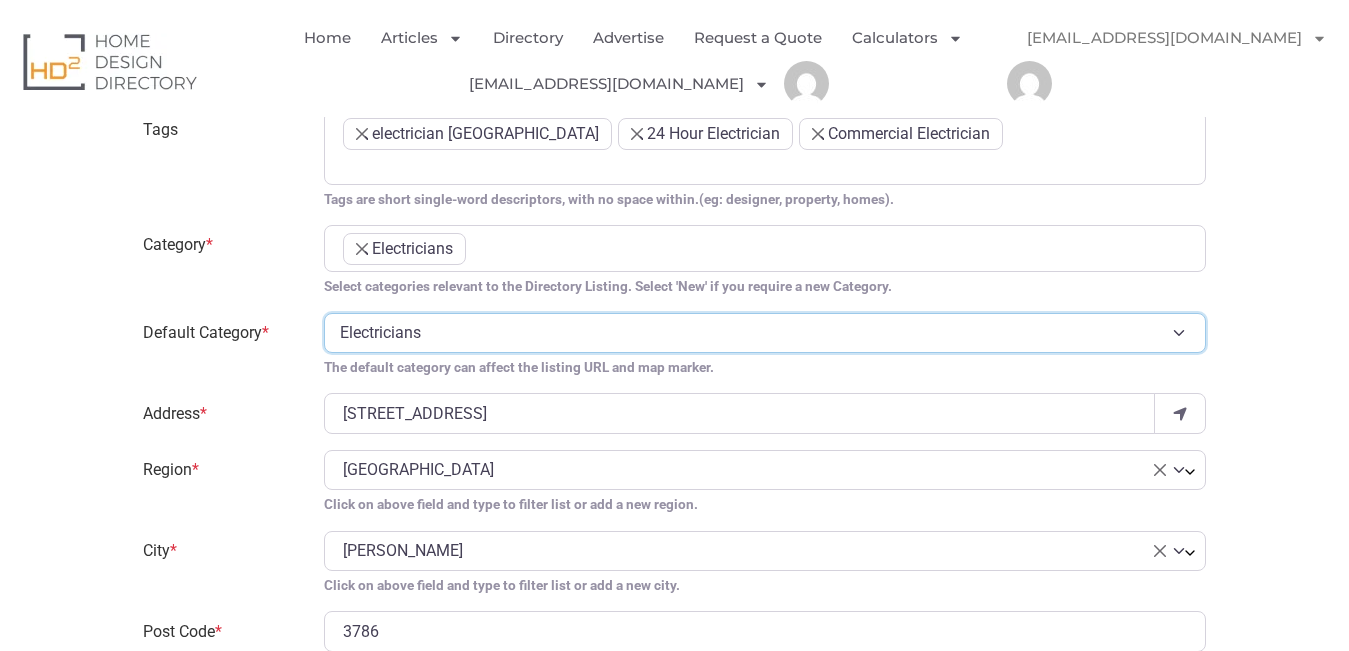 scroll, scrollTop: 1517, scrollLeft: 0, axis: vertical 